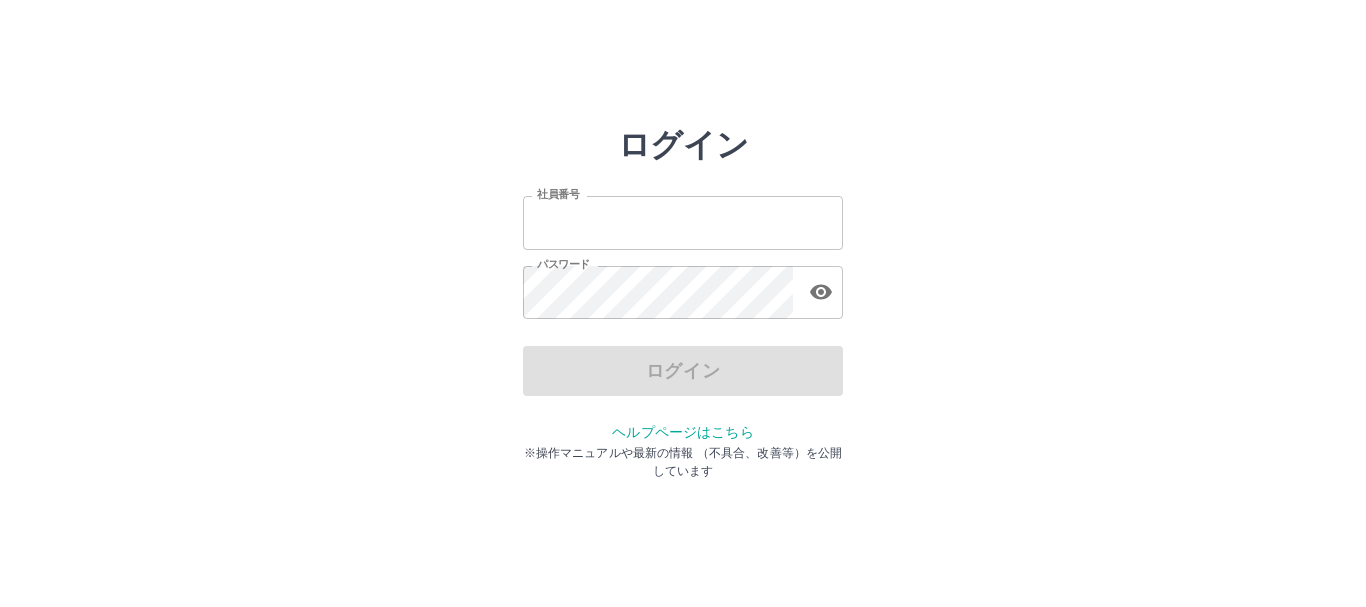 scroll, scrollTop: 0, scrollLeft: 0, axis: both 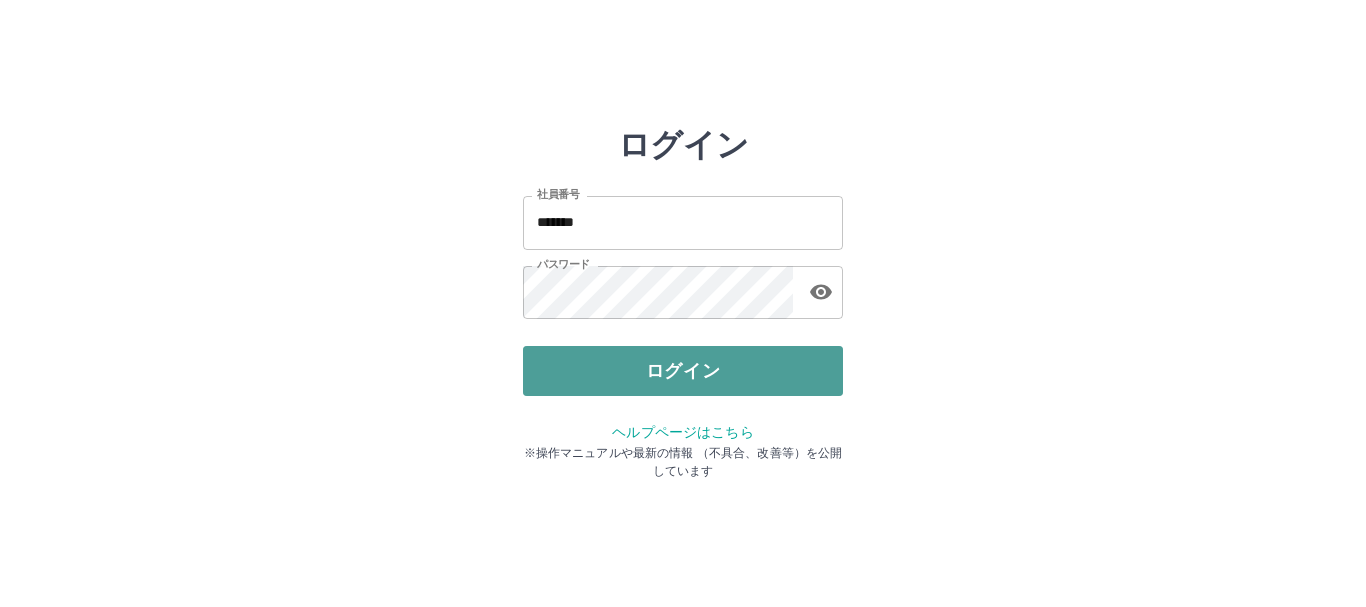 click on "ログイン" at bounding box center (683, 371) 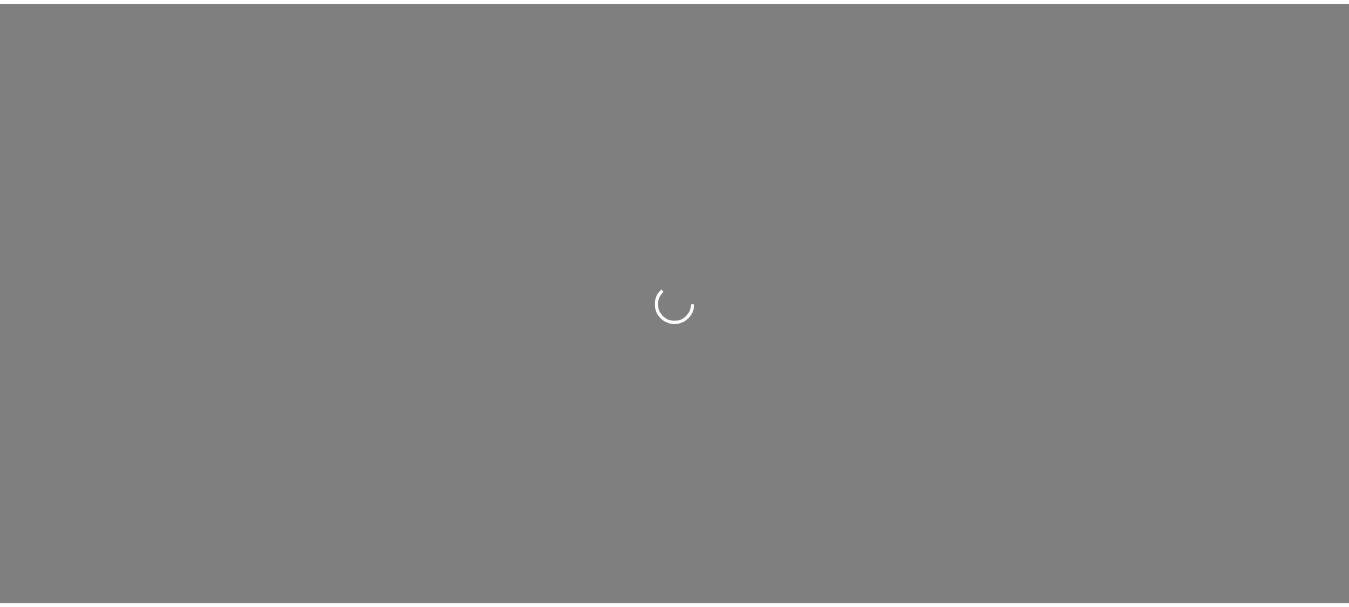 scroll, scrollTop: 0, scrollLeft: 0, axis: both 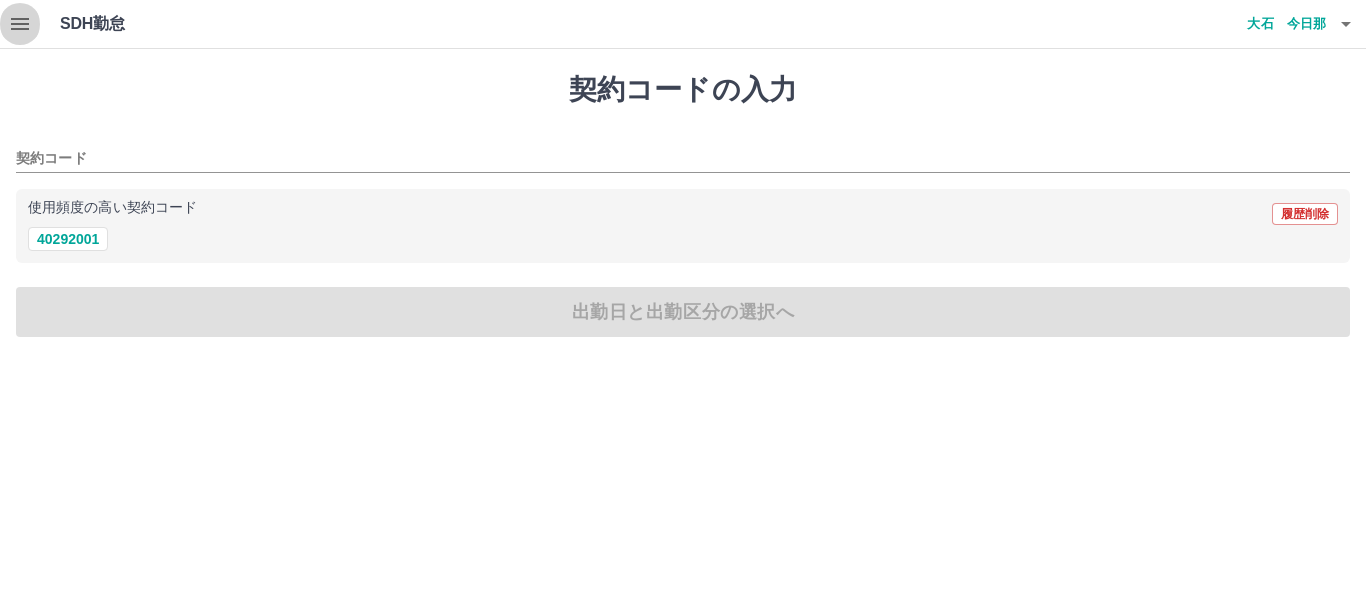 click 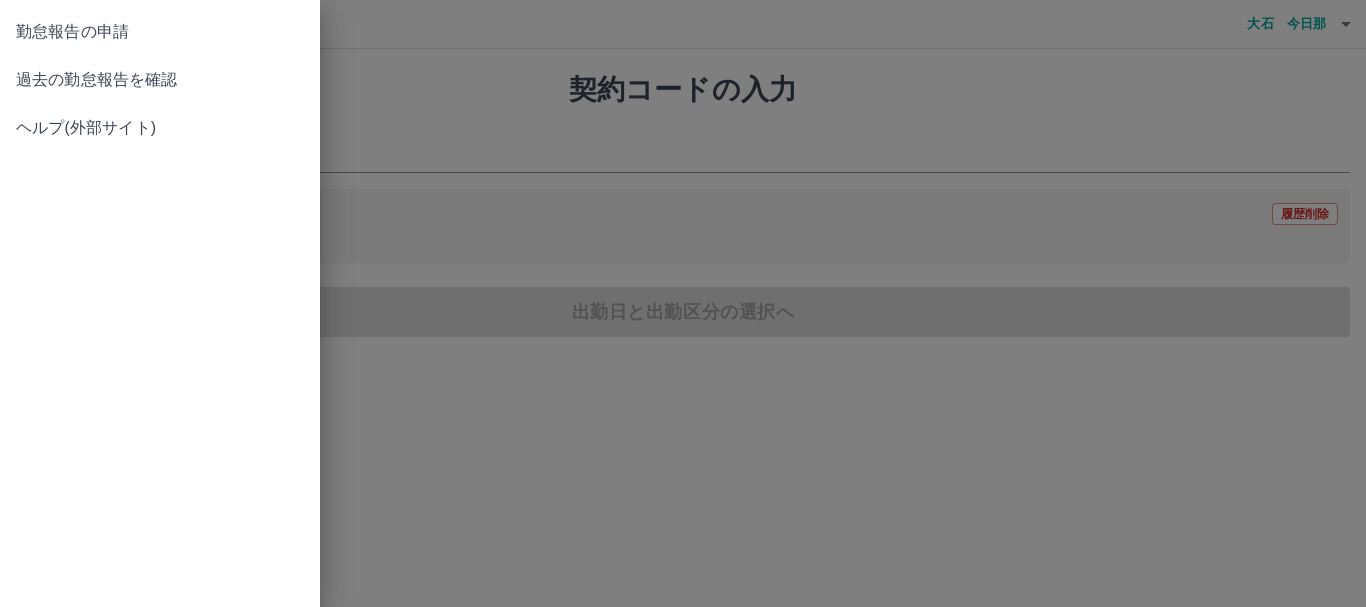 click on "過去の勤怠報告を確認" at bounding box center (160, 80) 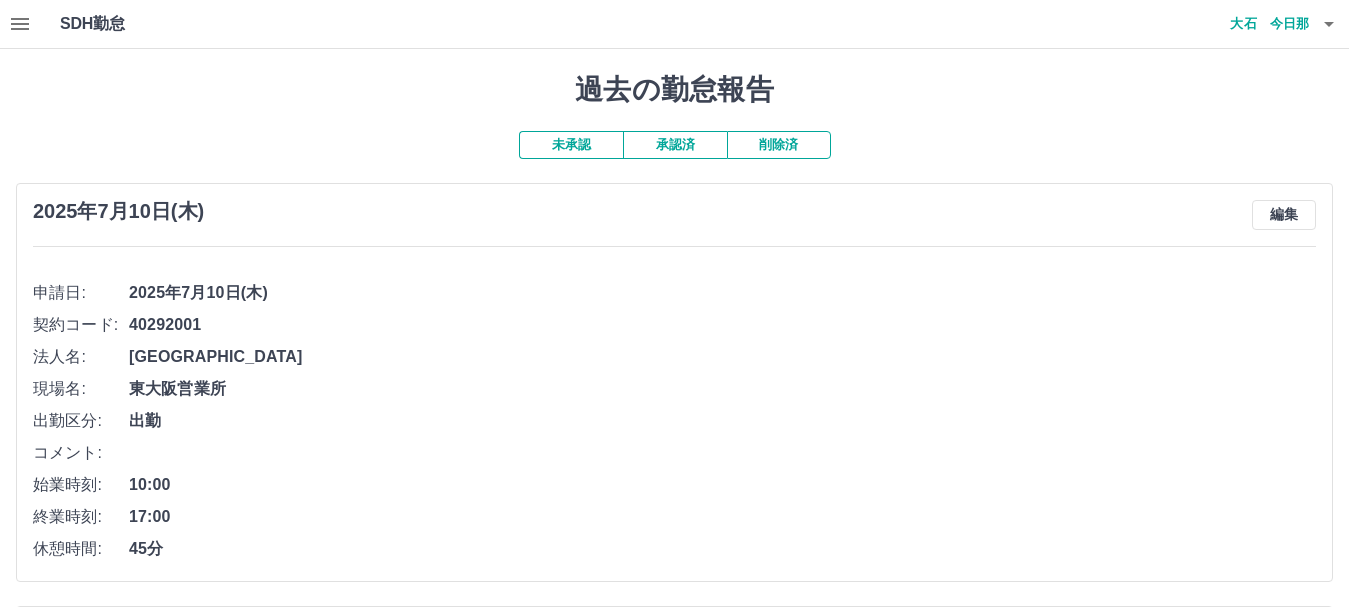 click on "承認済" at bounding box center [675, 145] 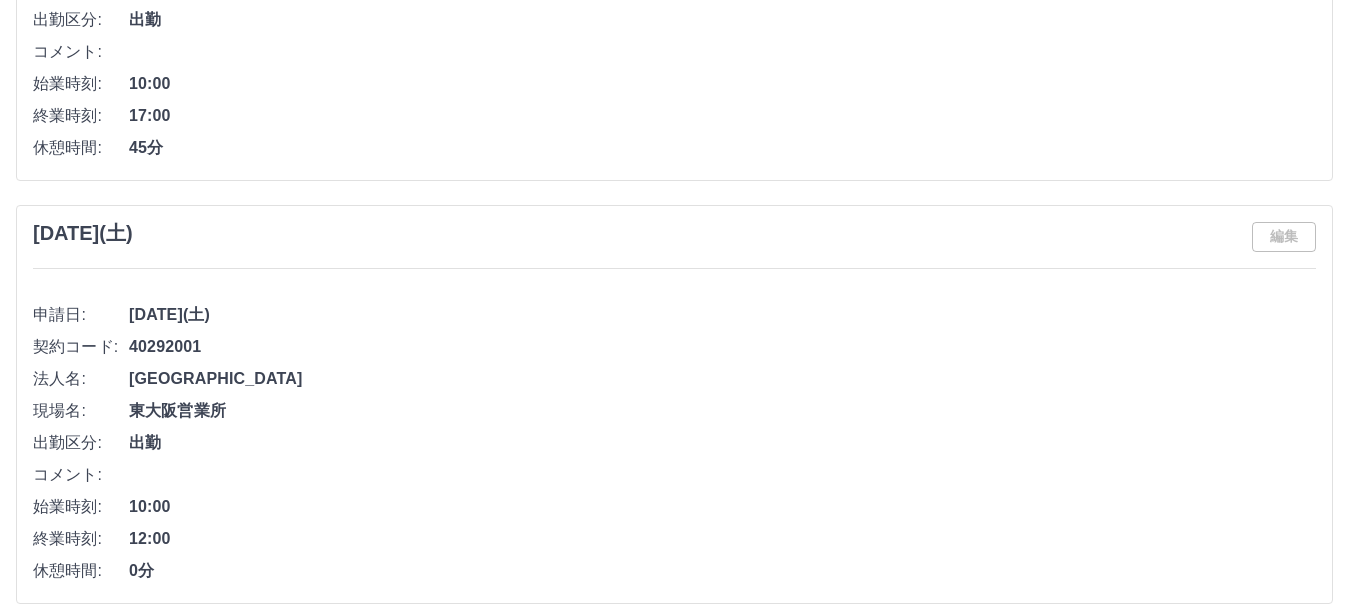 scroll, scrollTop: 0, scrollLeft: 0, axis: both 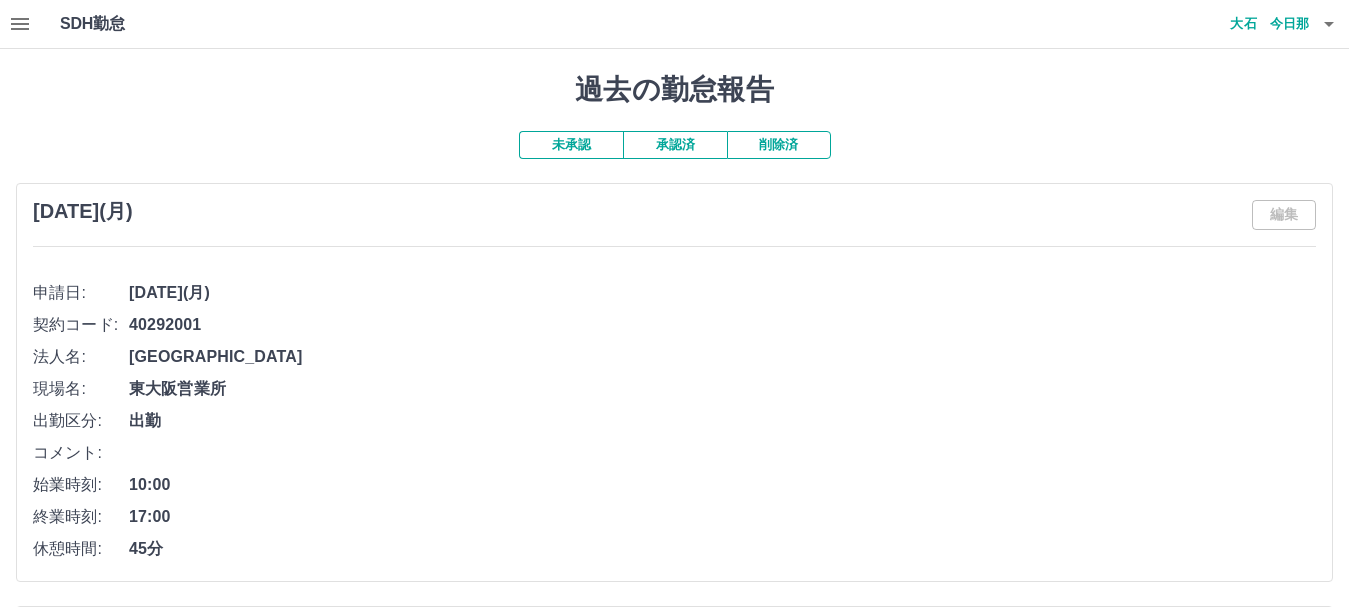 click on "未承認" at bounding box center [571, 145] 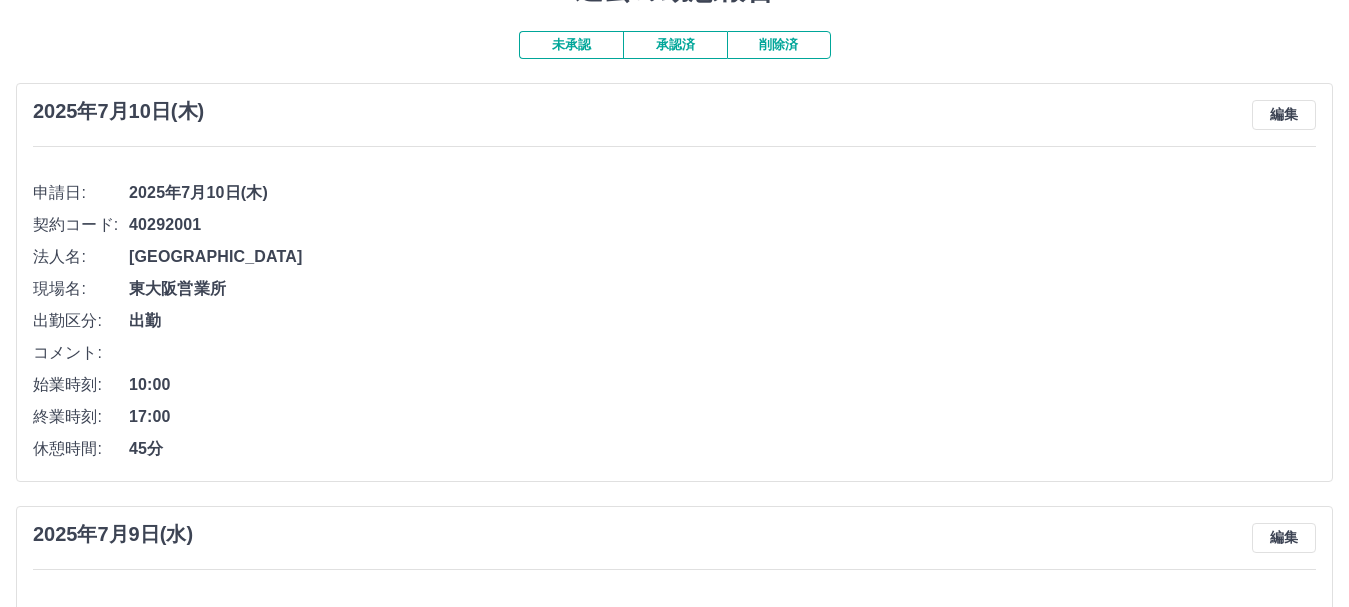 scroll, scrollTop: 0, scrollLeft: 0, axis: both 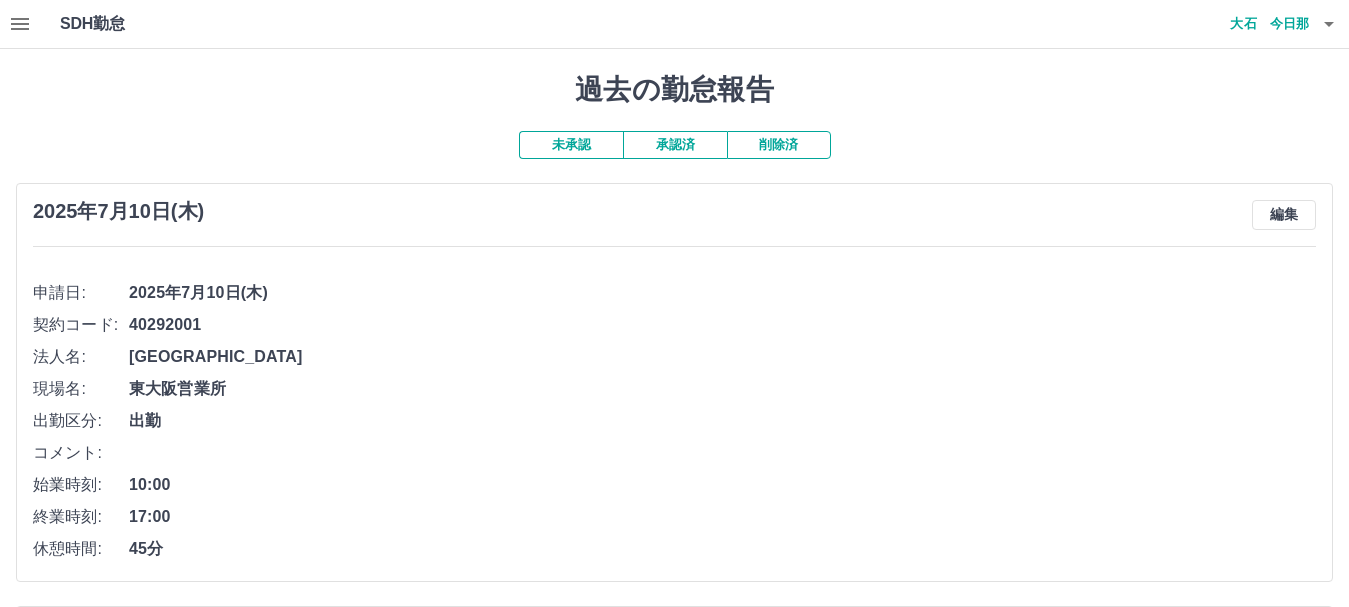 click on "承認済" at bounding box center (675, 145) 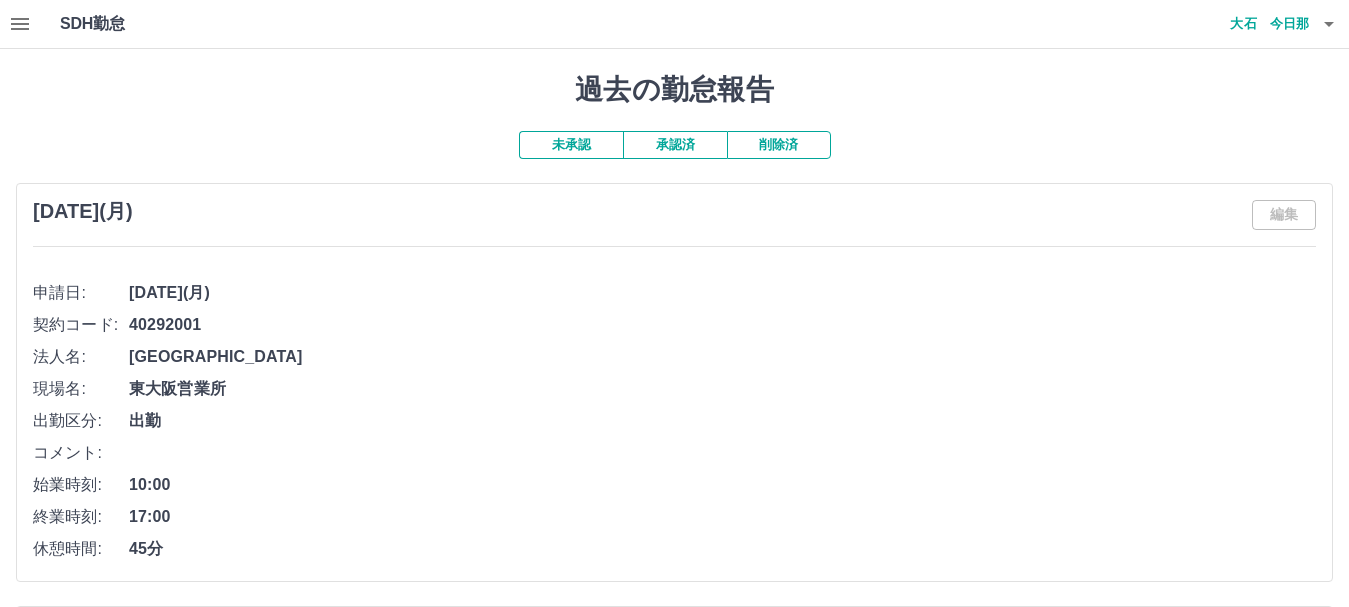 click on "未承認" at bounding box center (571, 145) 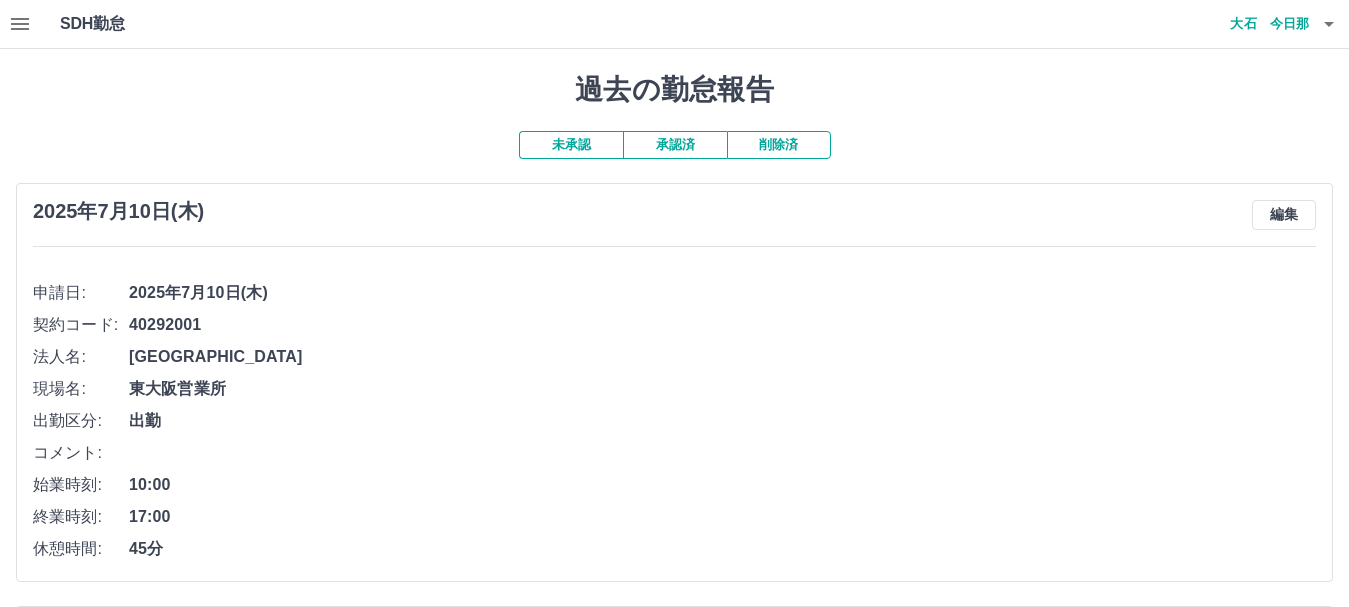 click on "大石　今日那" at bounding box center [1249, 24] 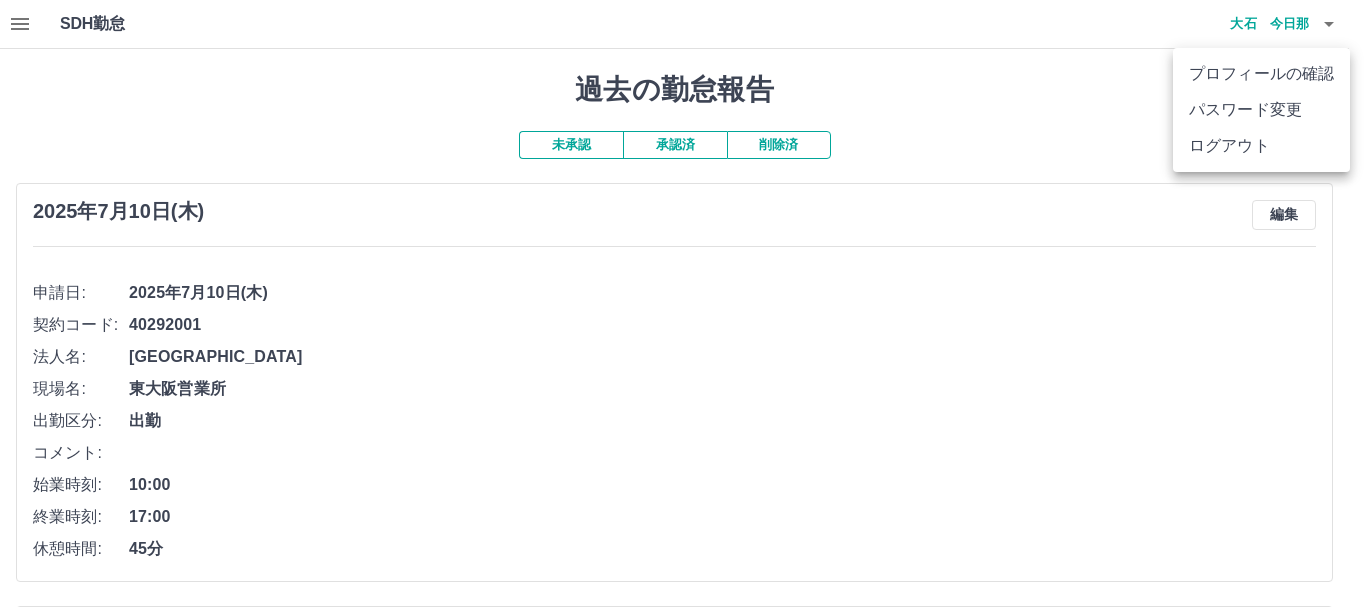 click at bounding box center [683, 303] 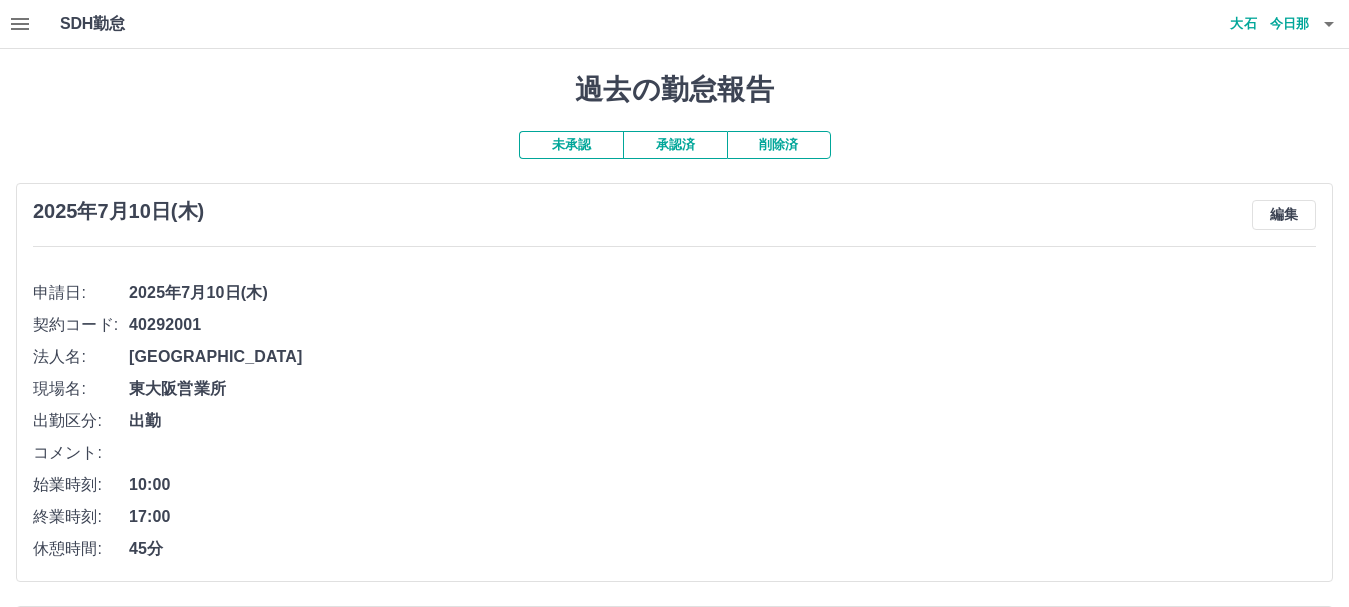 click 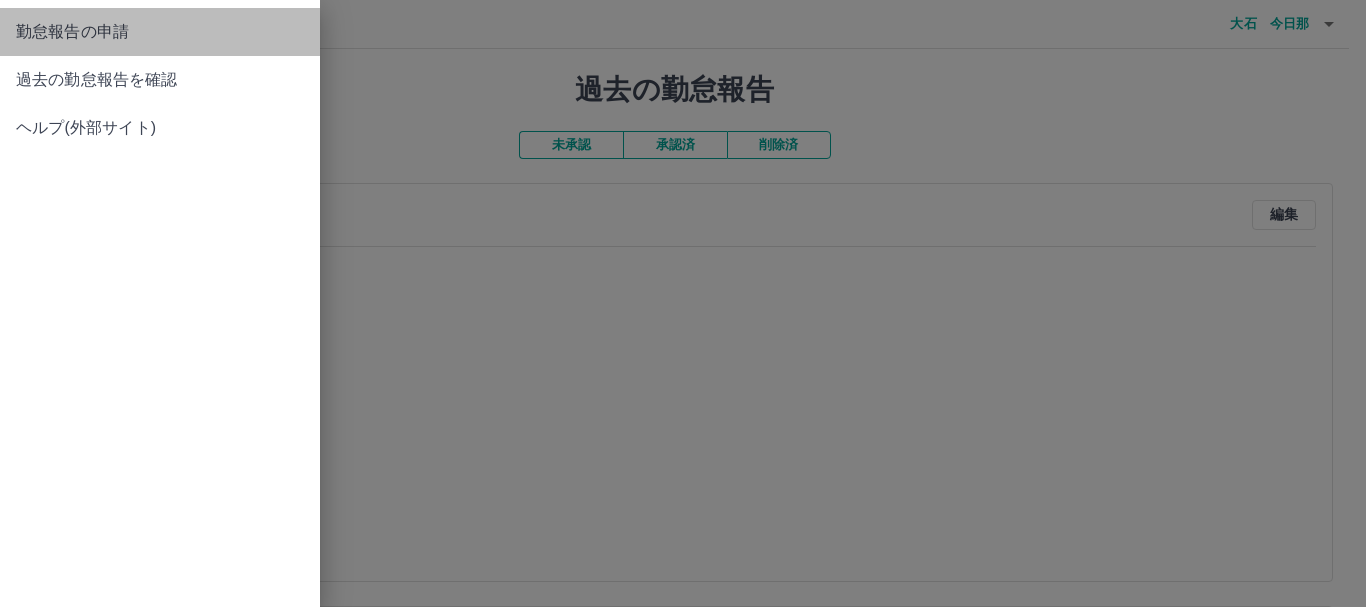 click on "勤怠報告の申請" at bounding box center [160, 32] 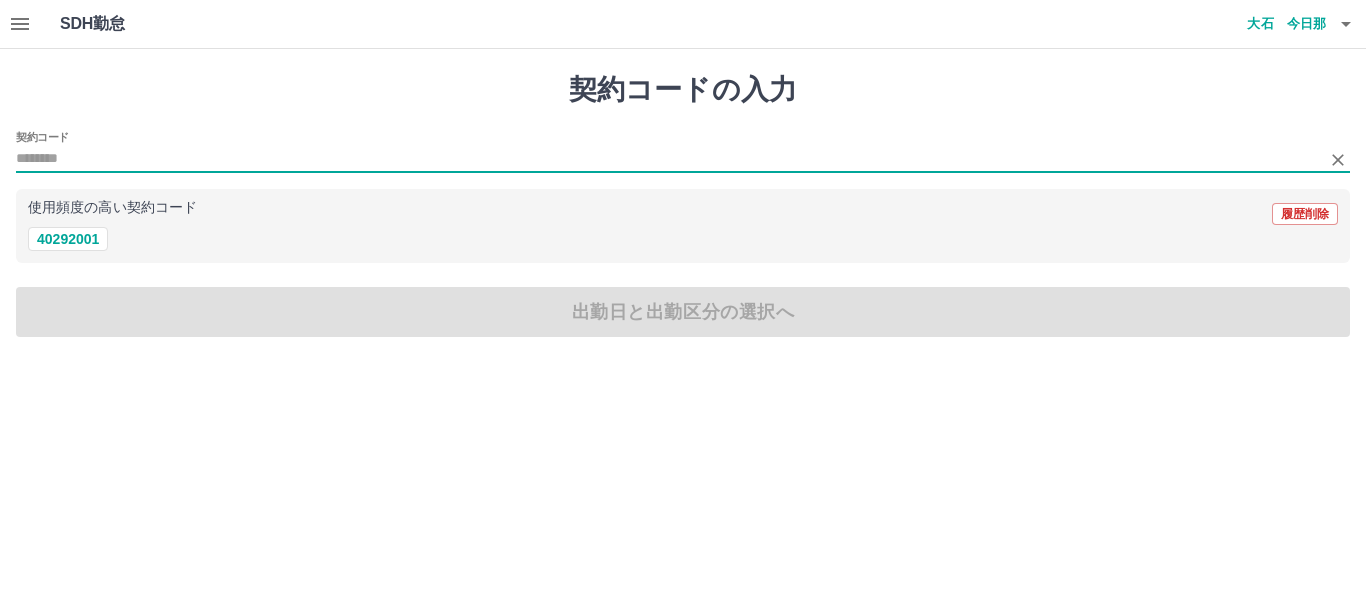 click on "契約コード" at bounding box center [668, 159] 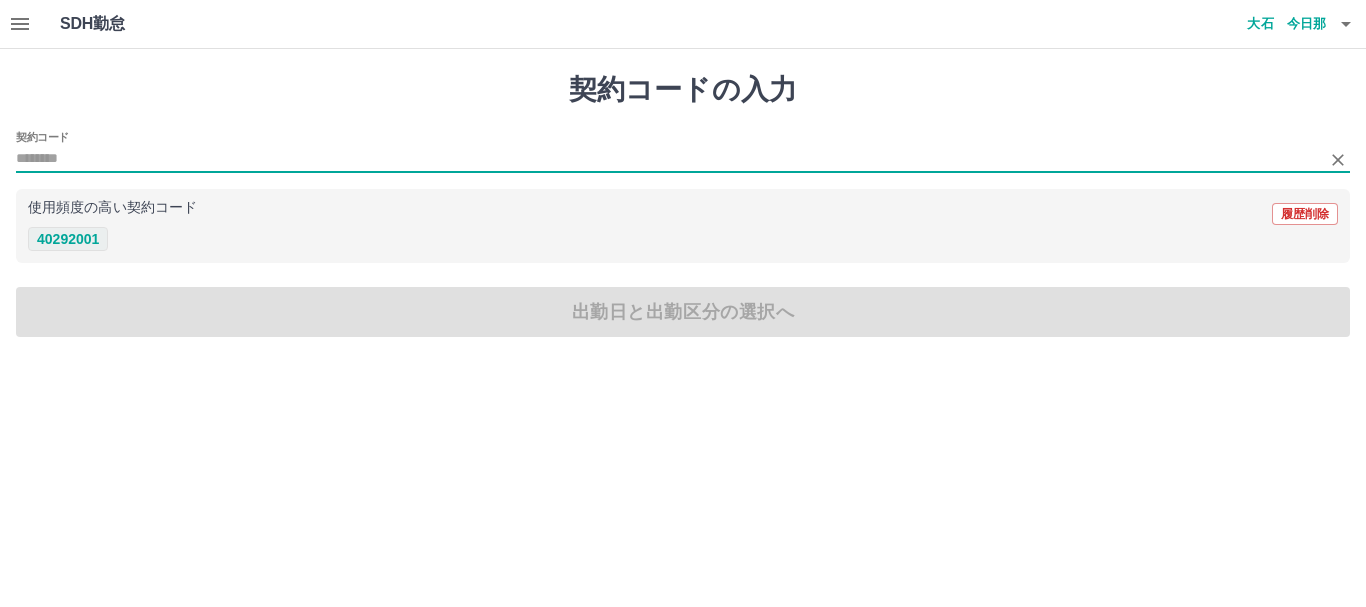 click on "使用頻度の高い契約コード 履歴削除 40292001" at bounding box center [683, 226] 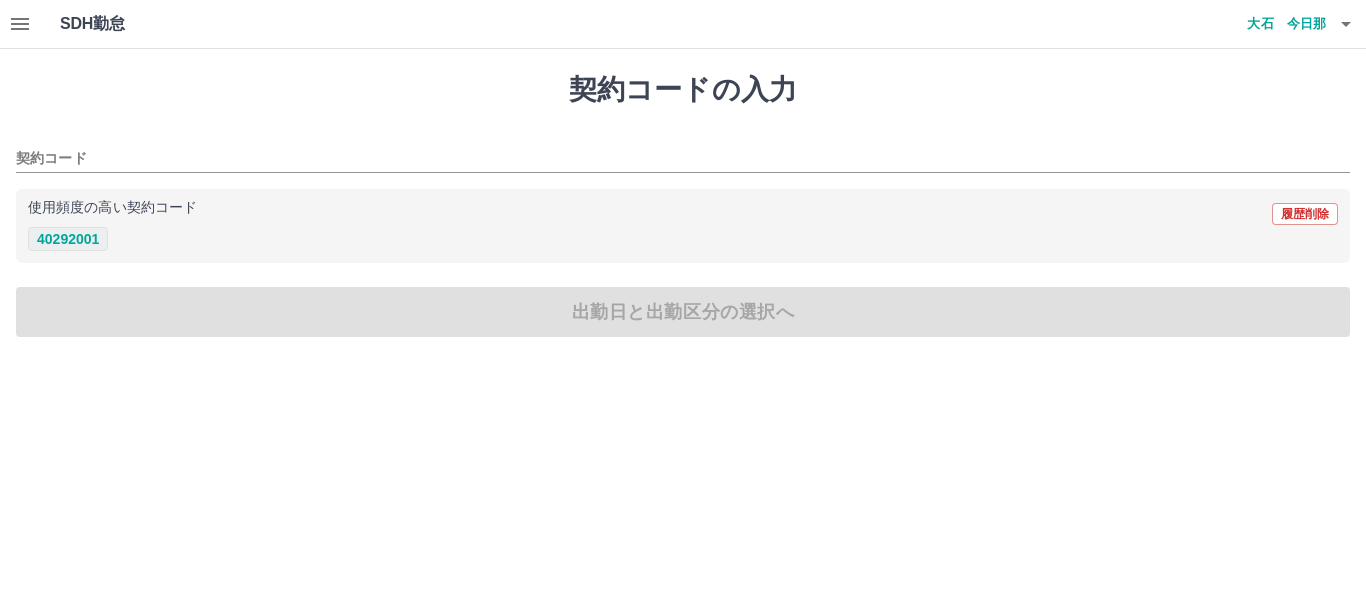 click on "40292001" at bounding box center (68, 239) 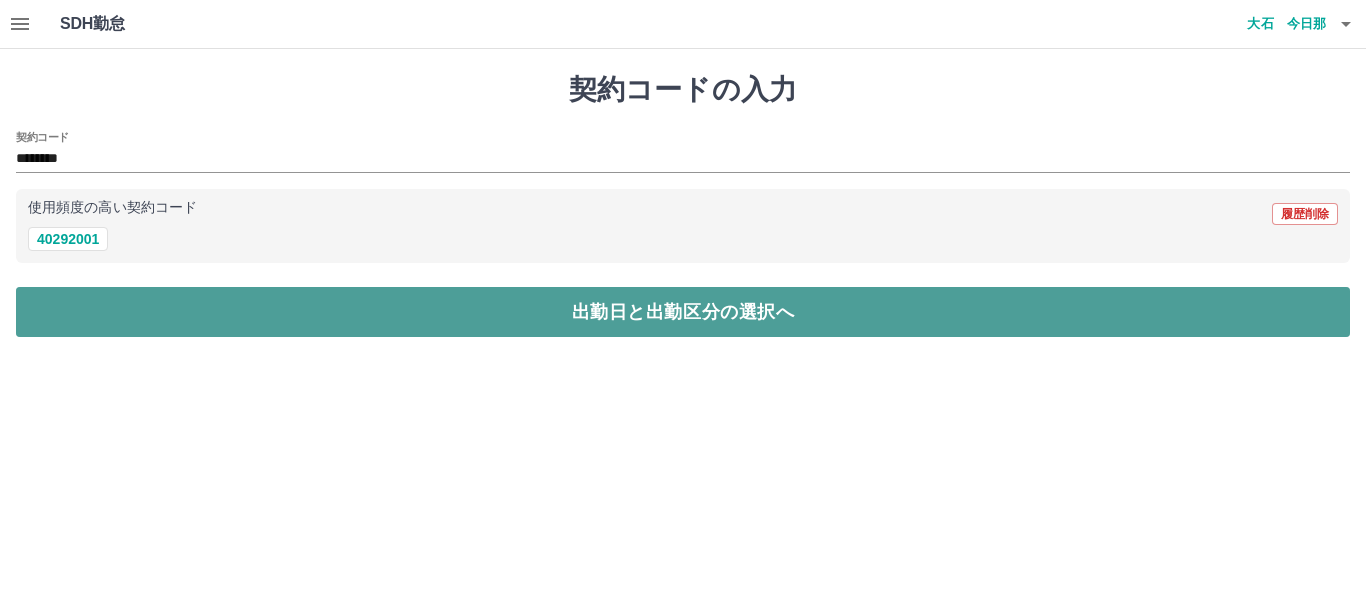 click on "出勤日と出勤区分の選択へ" at bounding box center [683, 312] 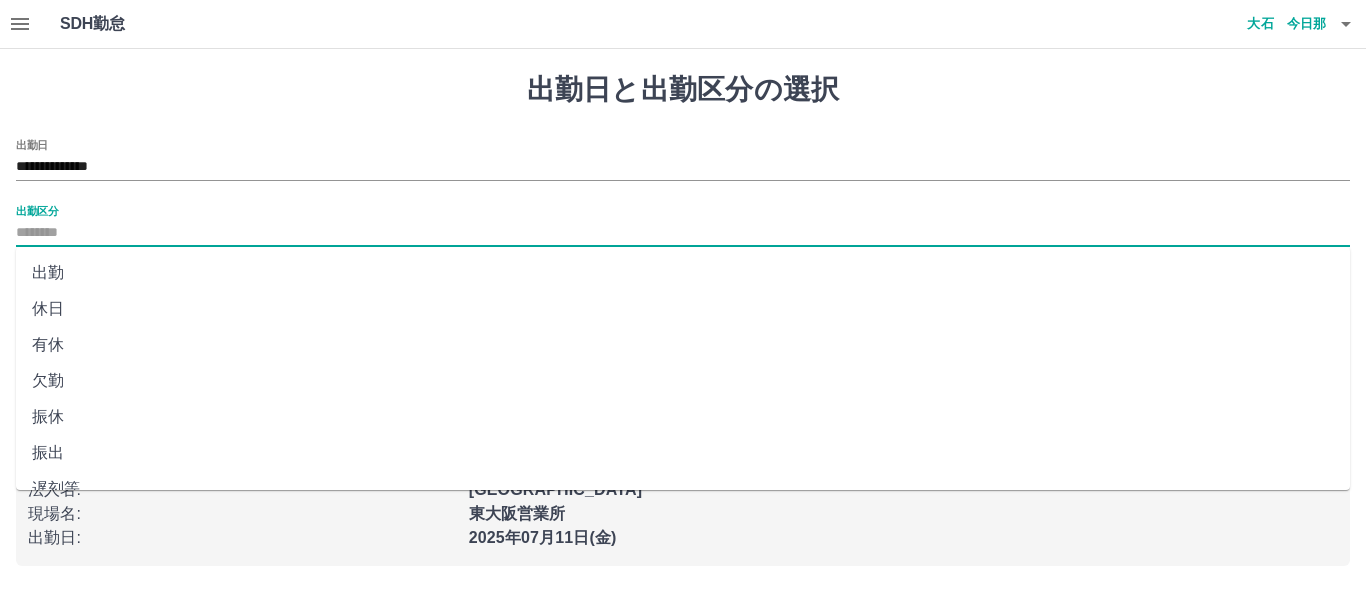 click on "出勤区分" at bounding box center (683, 233) 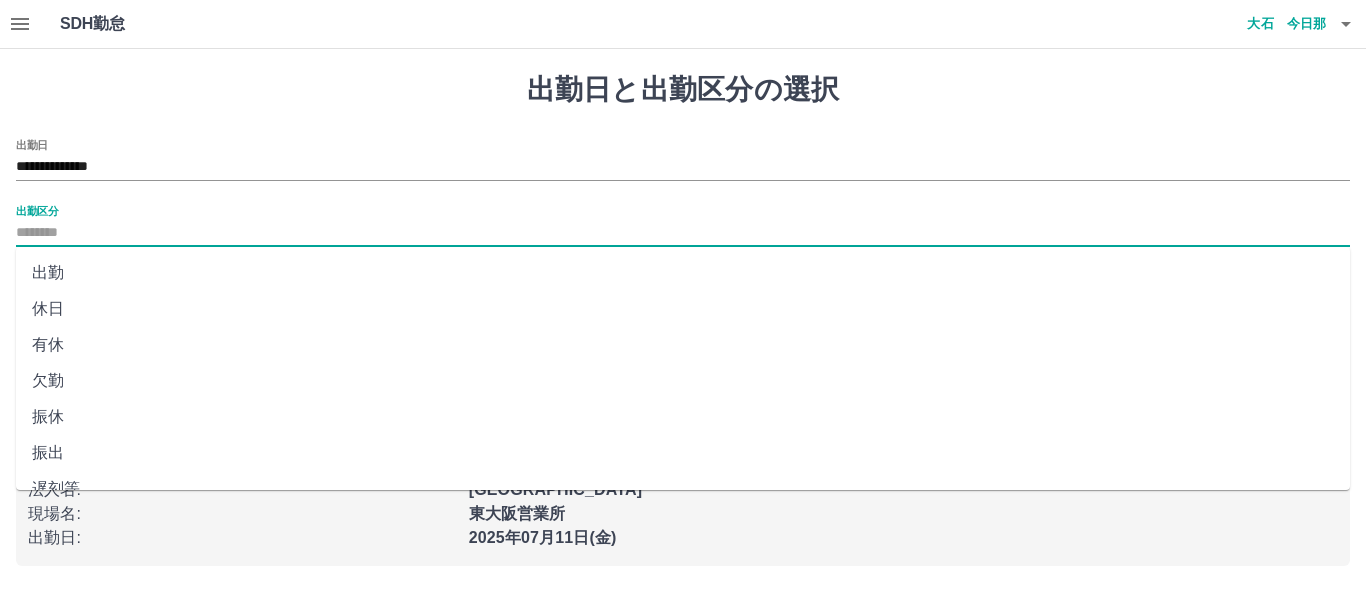 drag, startPoint x: 45, startPoint y: 275, endPoint x: 58, endPoint y: 258, distance: 21.400934 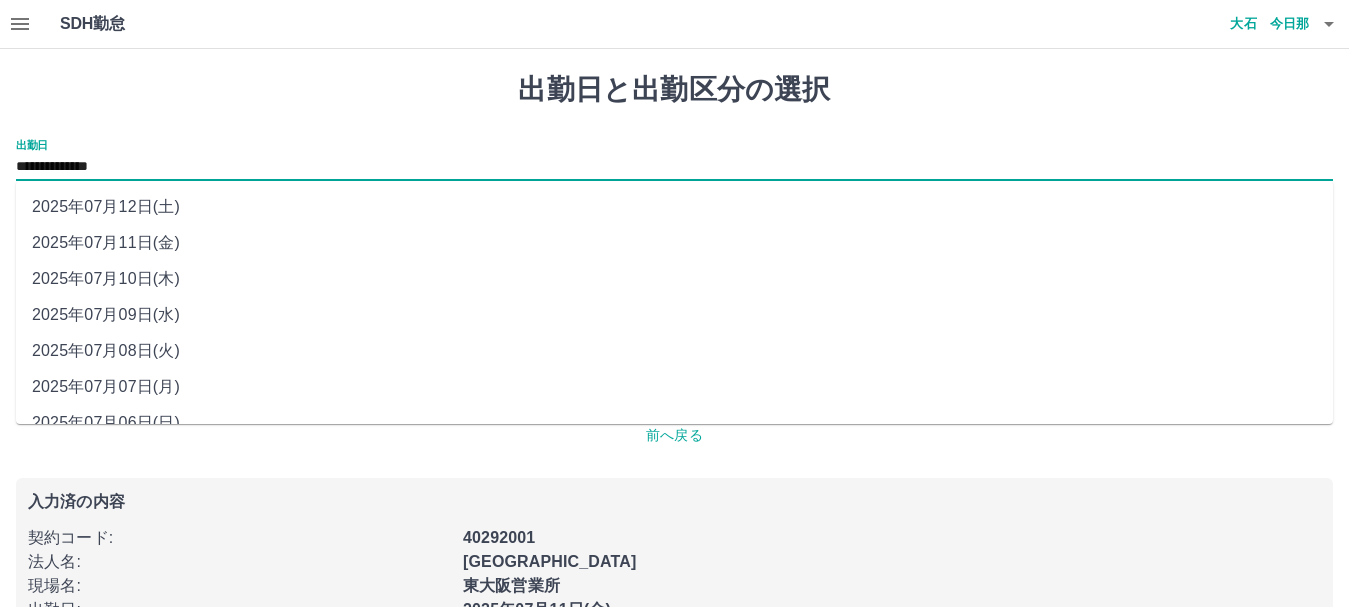 click on "**********" at bounding box center [674, 167] 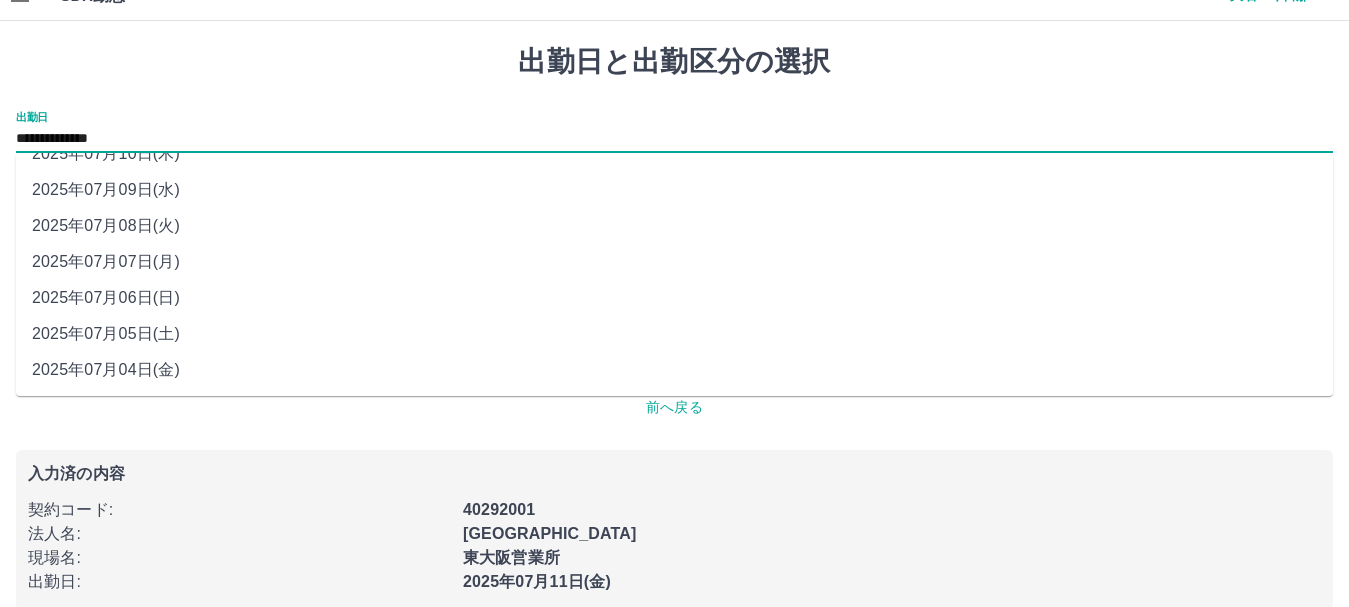 scroll, scrollTop: 55, scrollLeft: 0, axis: vertical 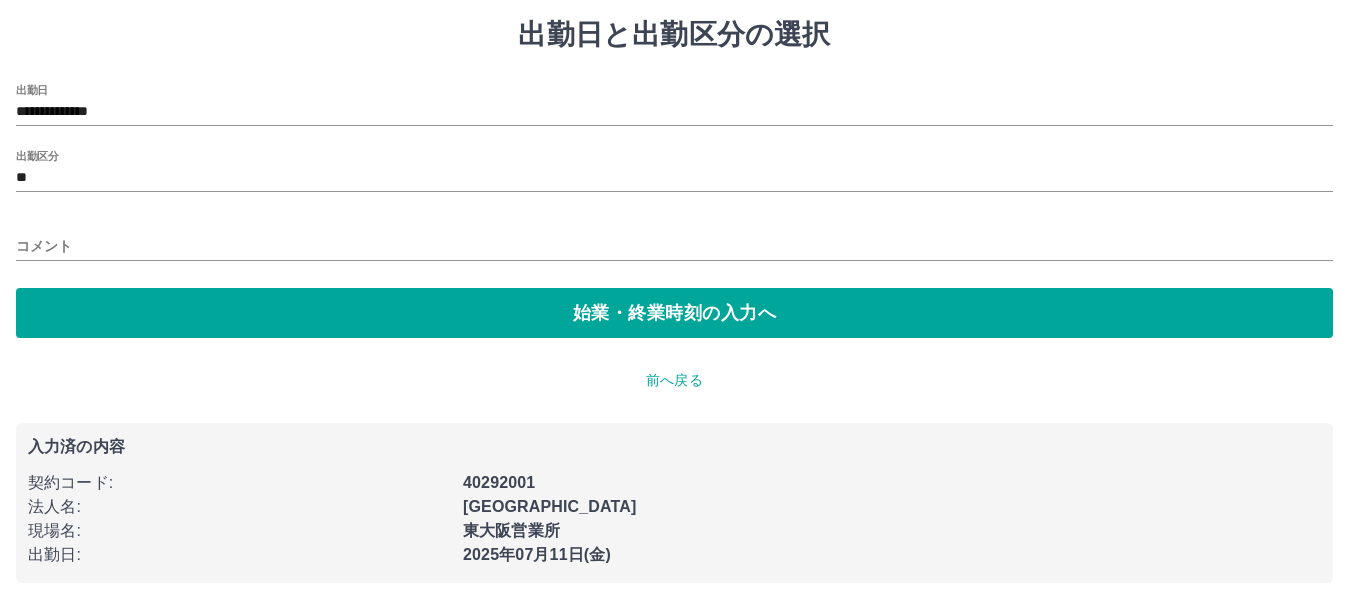 click on "法人名 :" at bounding box center [233, 501] 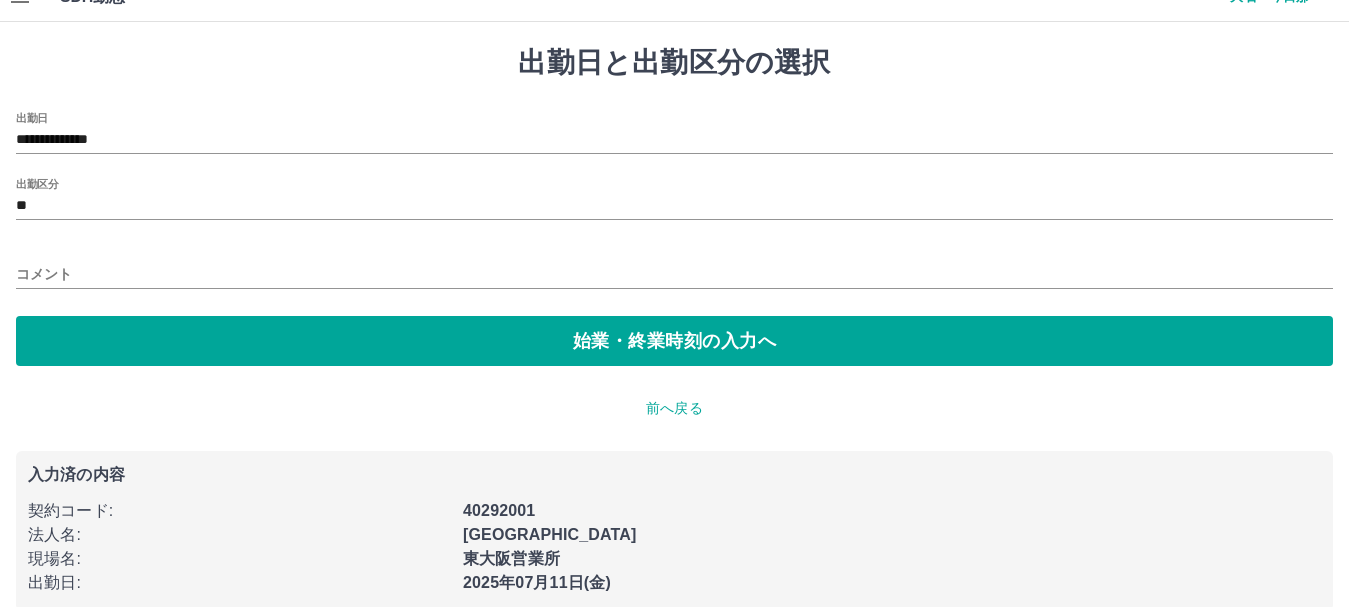 scroll, scrollTop: 0, scrollLeft: 0, axis: both 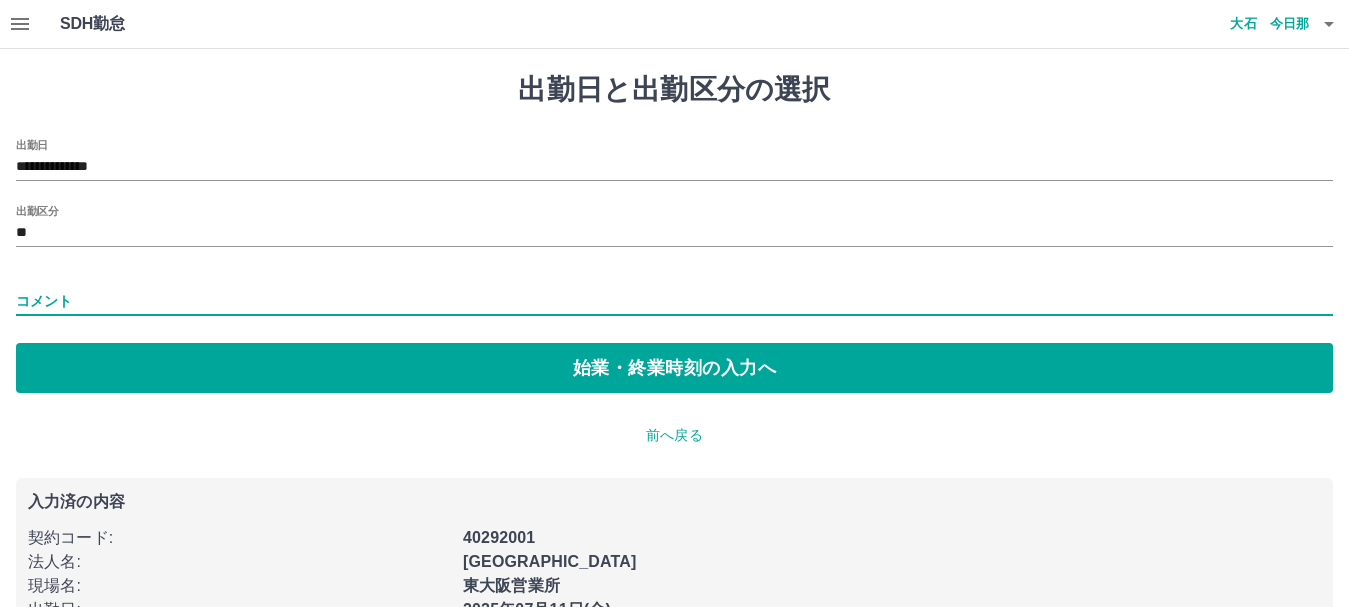 click on "コメント" at bounding box center (674, 301) 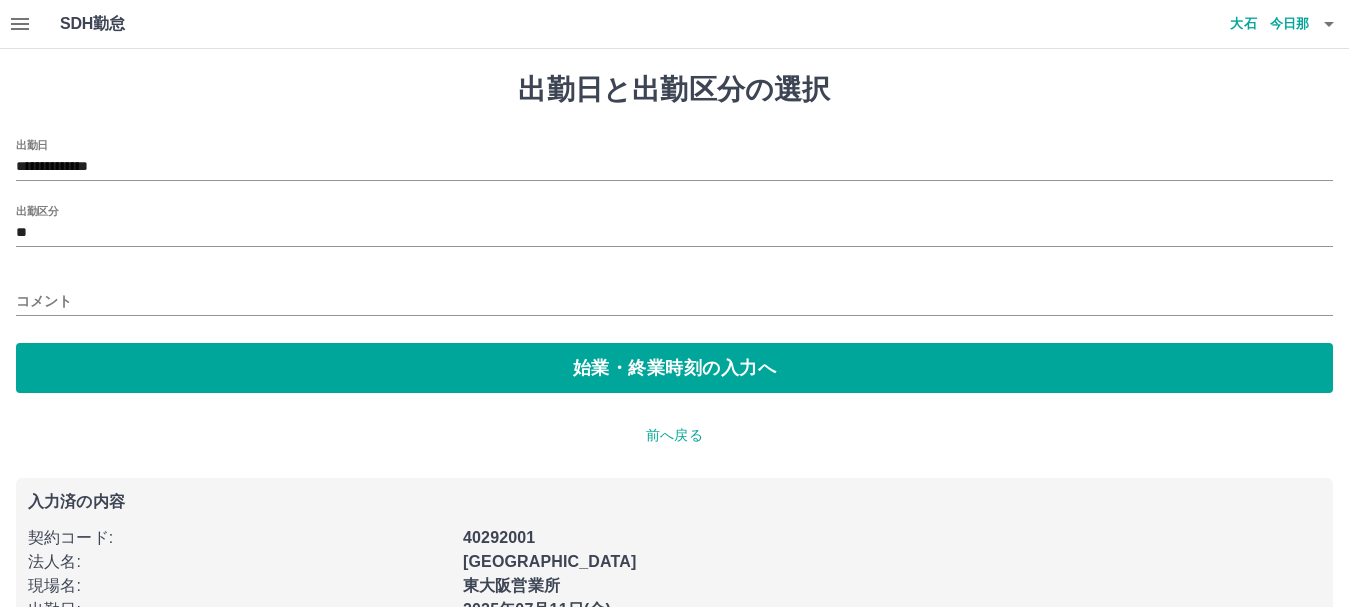 click on "**********" at bounding box center [674, 266] 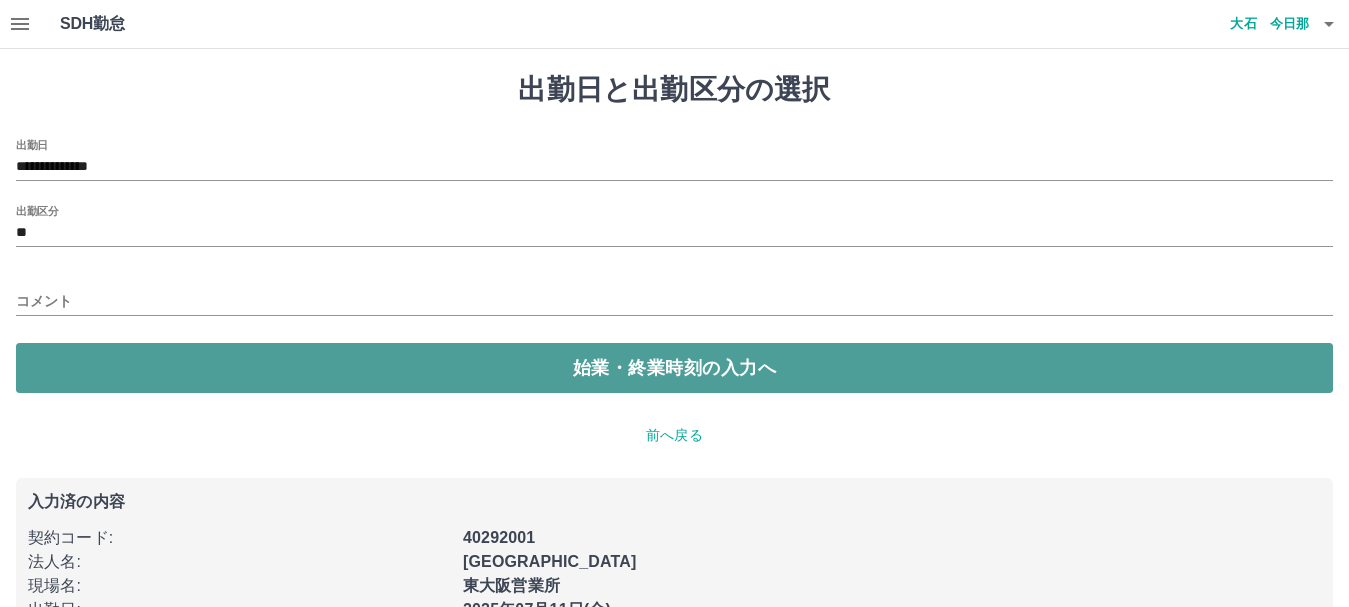 click on "始業・終業時刻の入力へ" at bounding box center (674, 368) 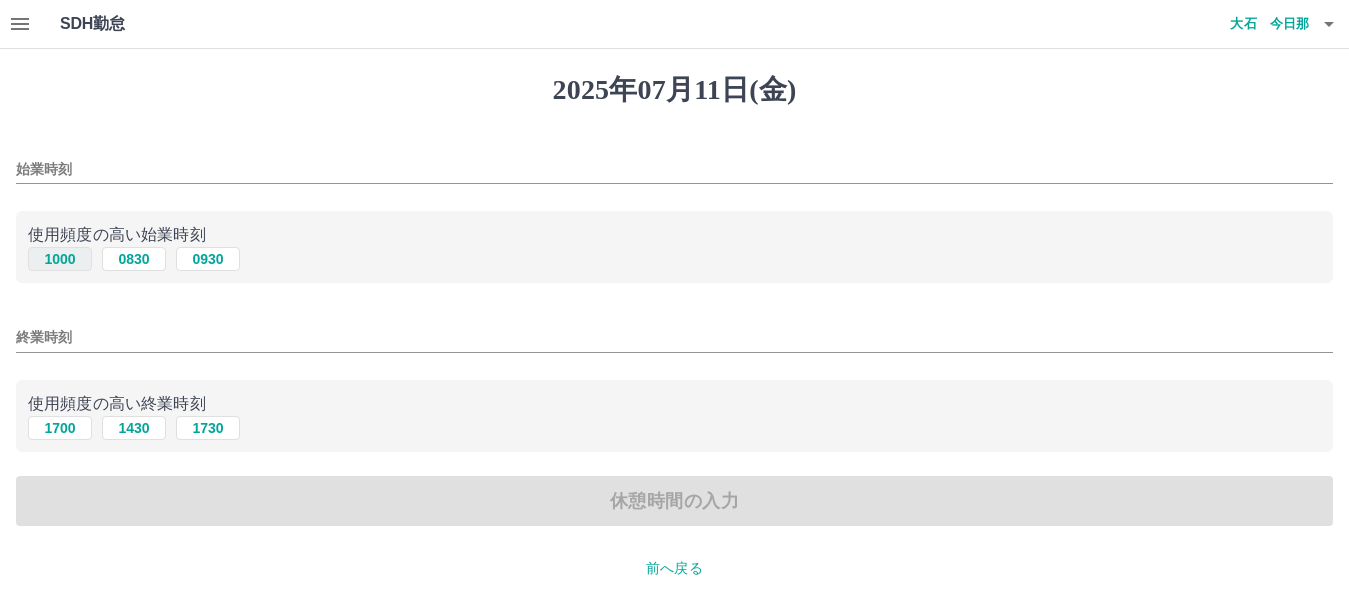 click on "1000" at bounding box center (60, 259) 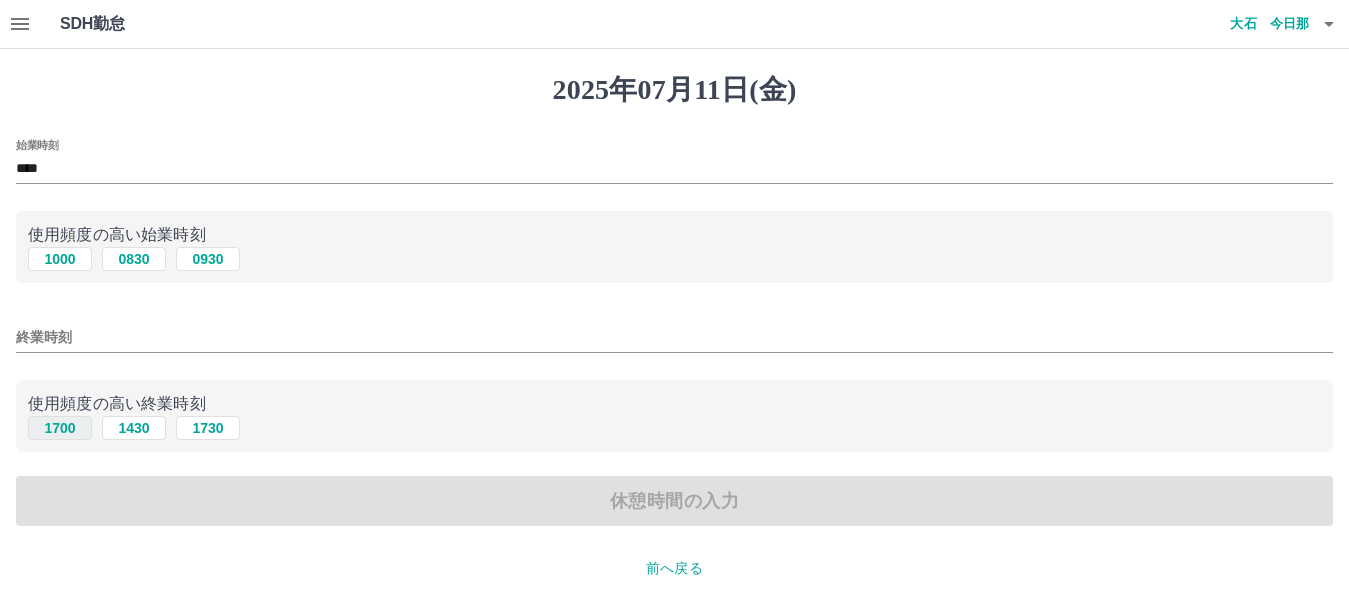 click on "1700" at bounding box center [60, 428] 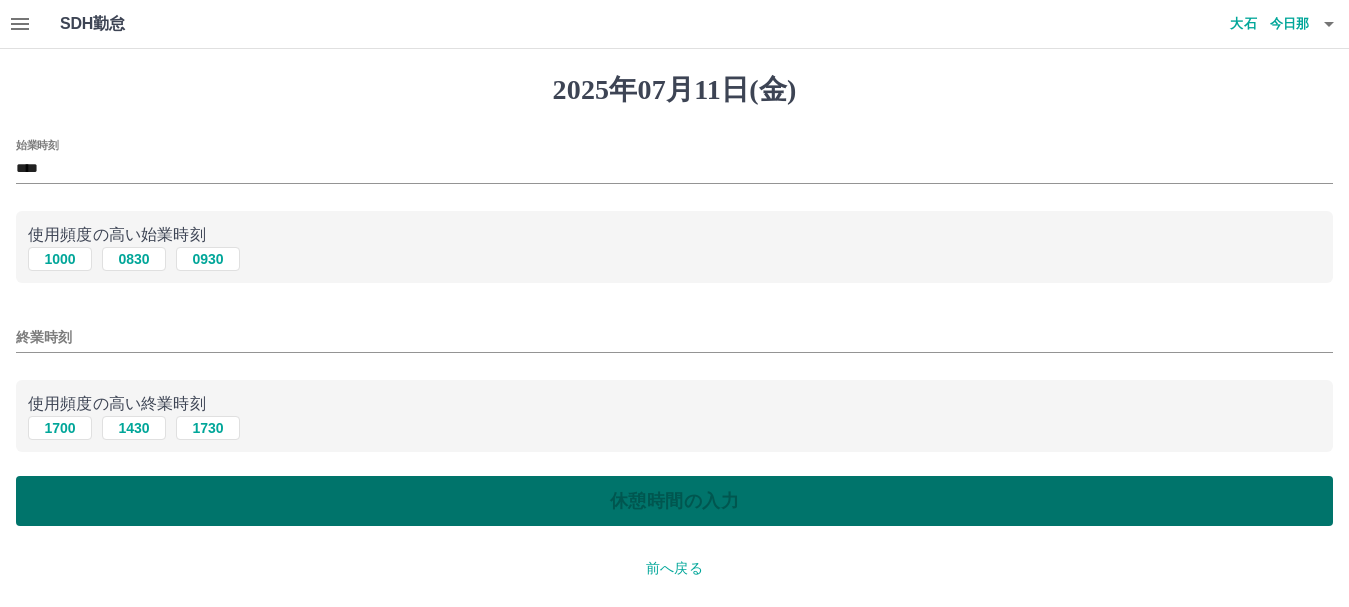 type on "****" 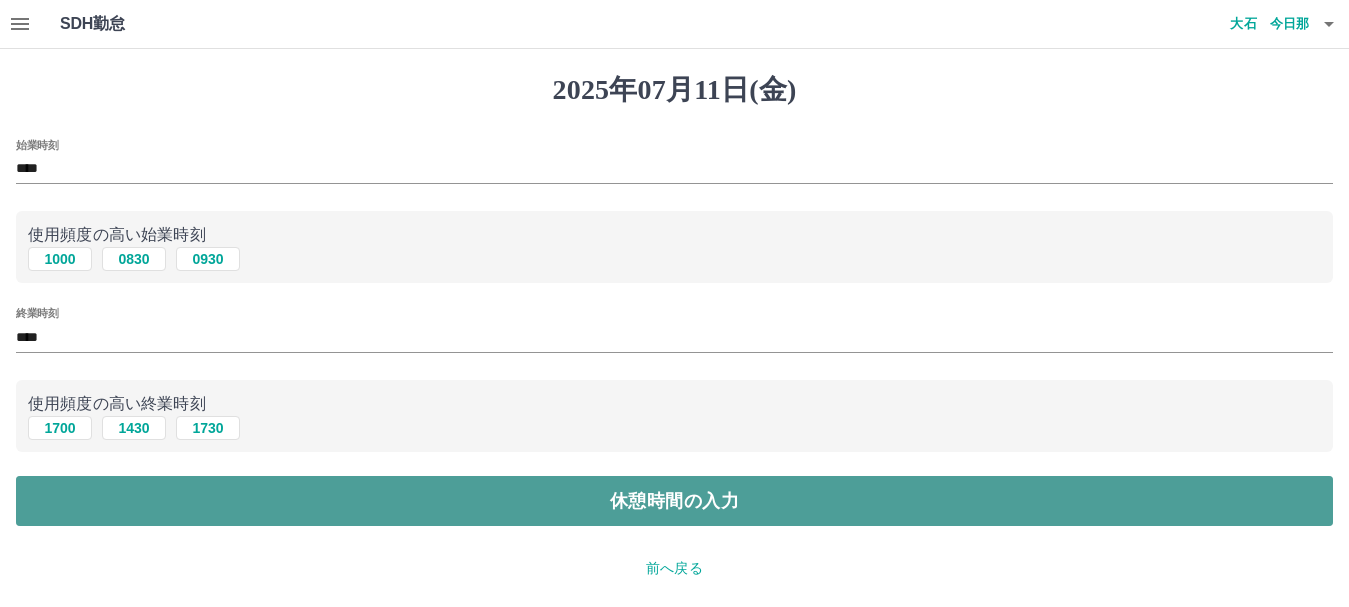 click on "休憩時間の入力" at bounding box center (674, 501) 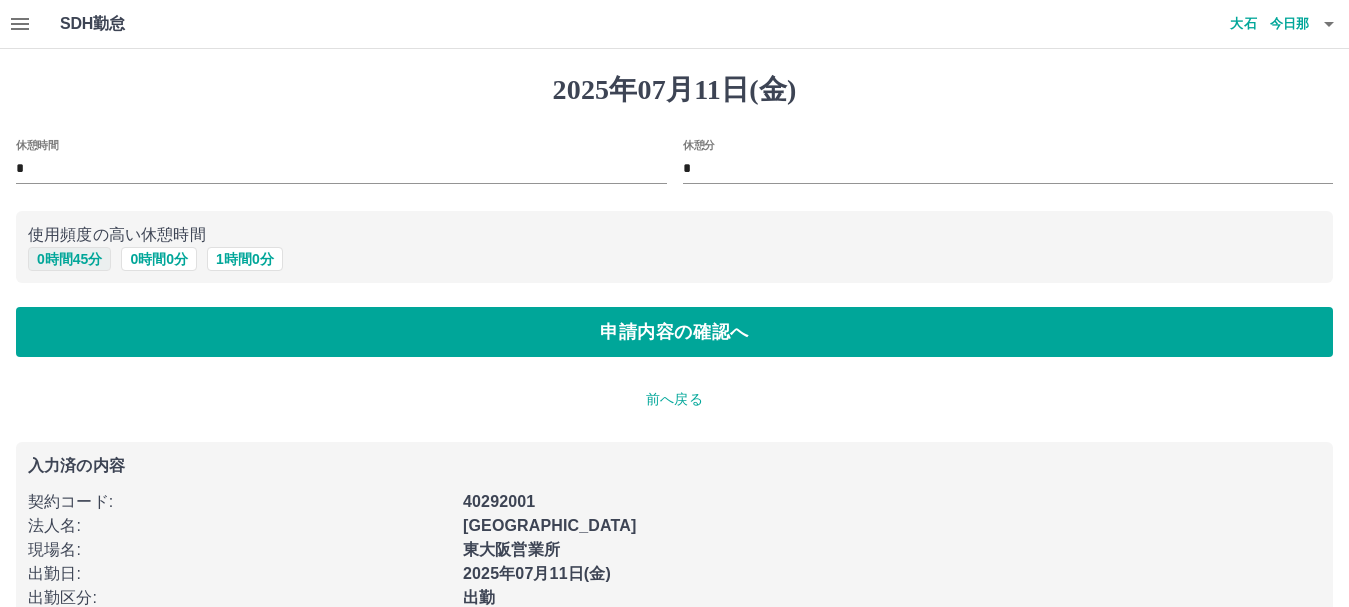 click on "0 時間 45 分" at bounding box center (69, 259) 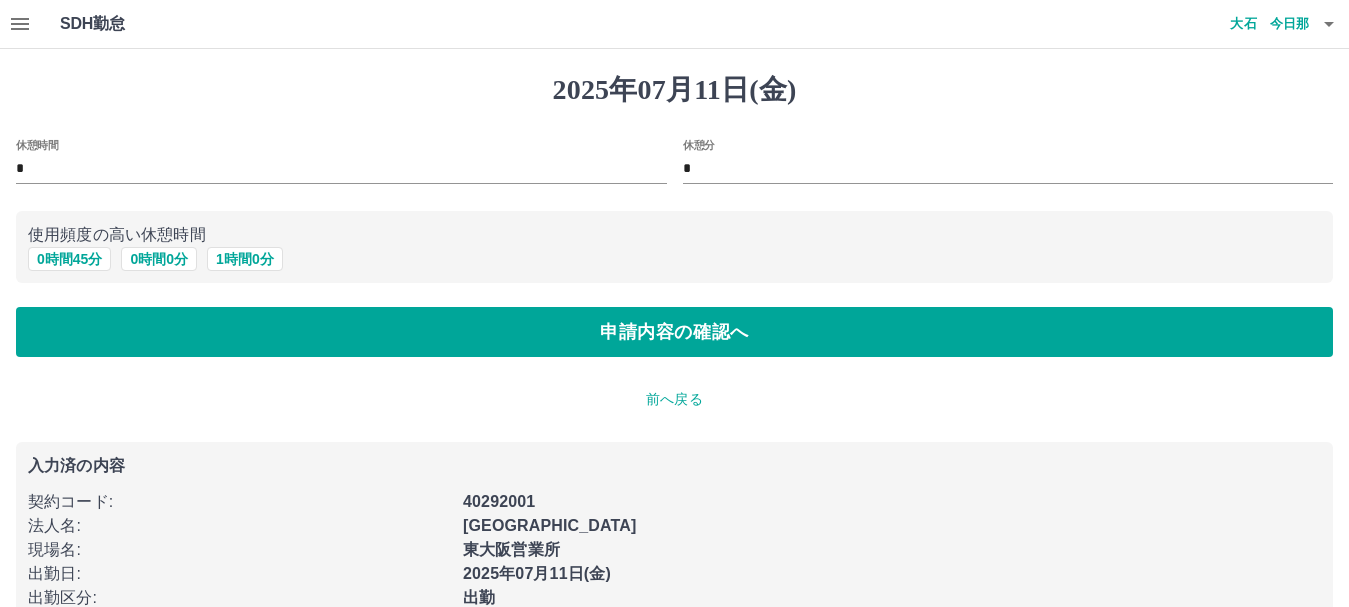 type on "**" 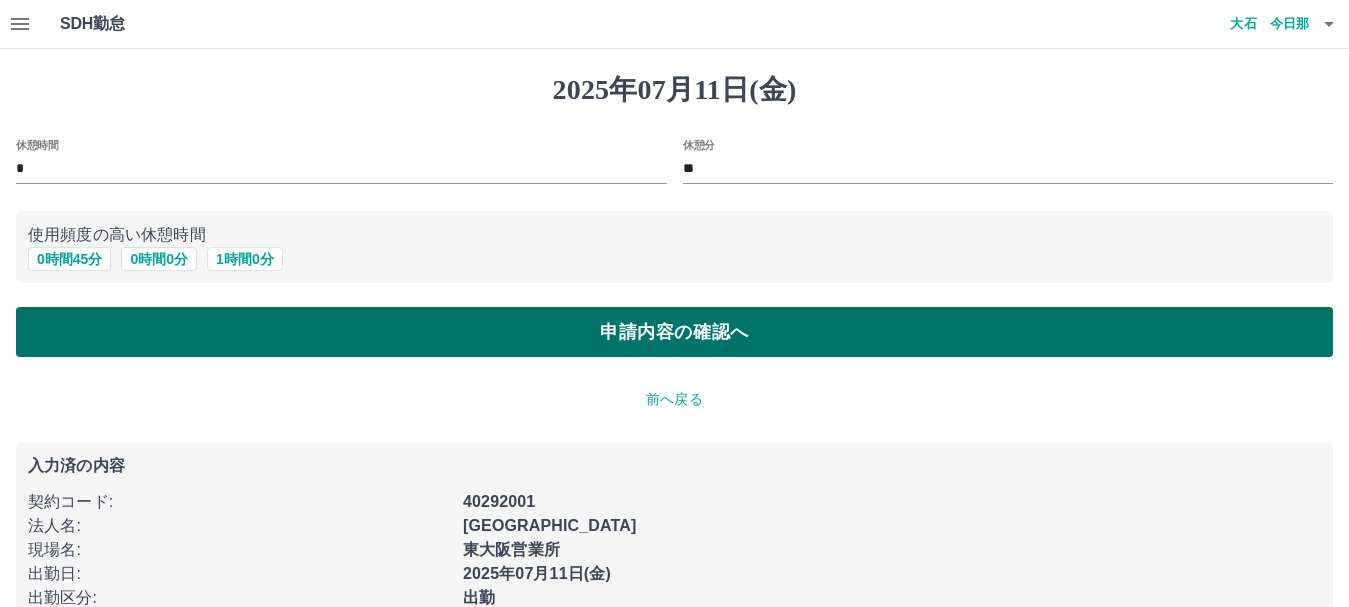 click on "申請内容の確認へ" at bounding box center (674, 332) 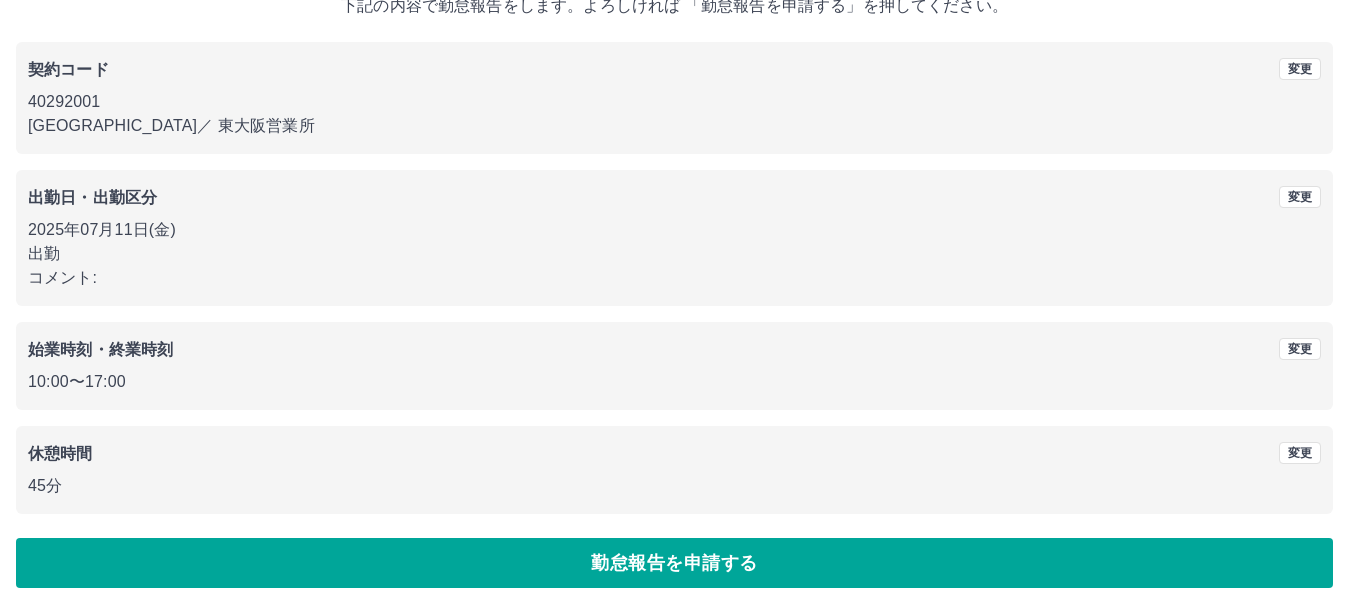 scroll, scrollTop: 142, scrollLeft: 0, axis: vertical 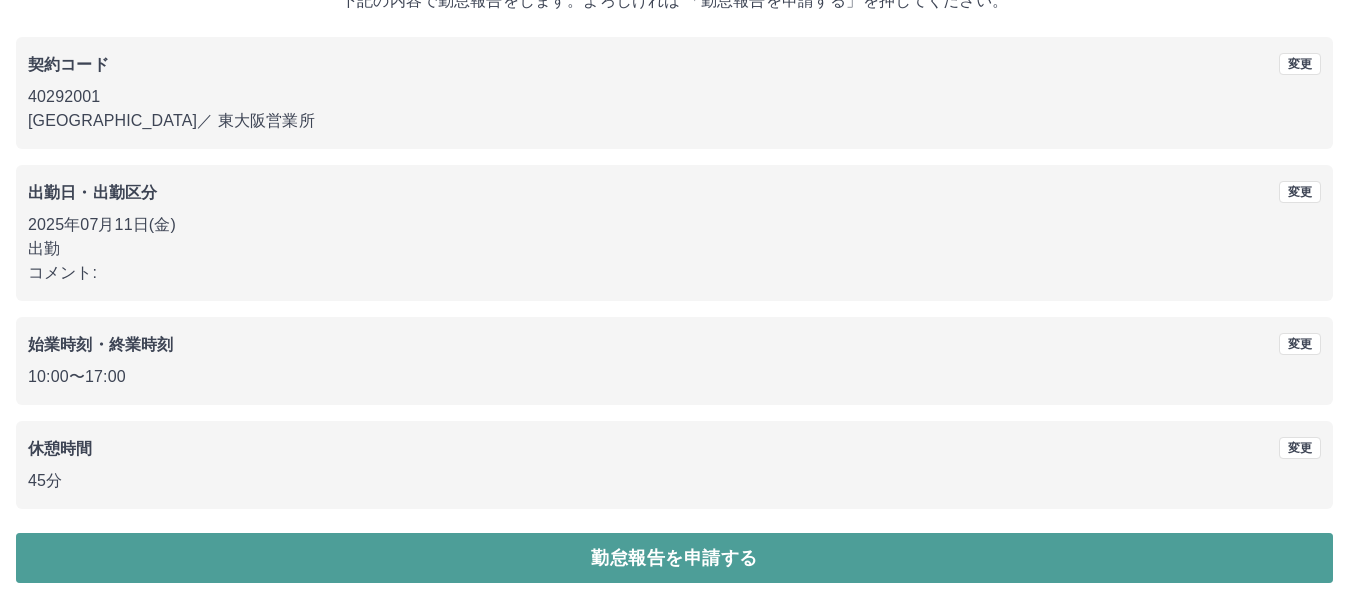 click on "勤怠報告を申請する" at bounding box center (674, 558) 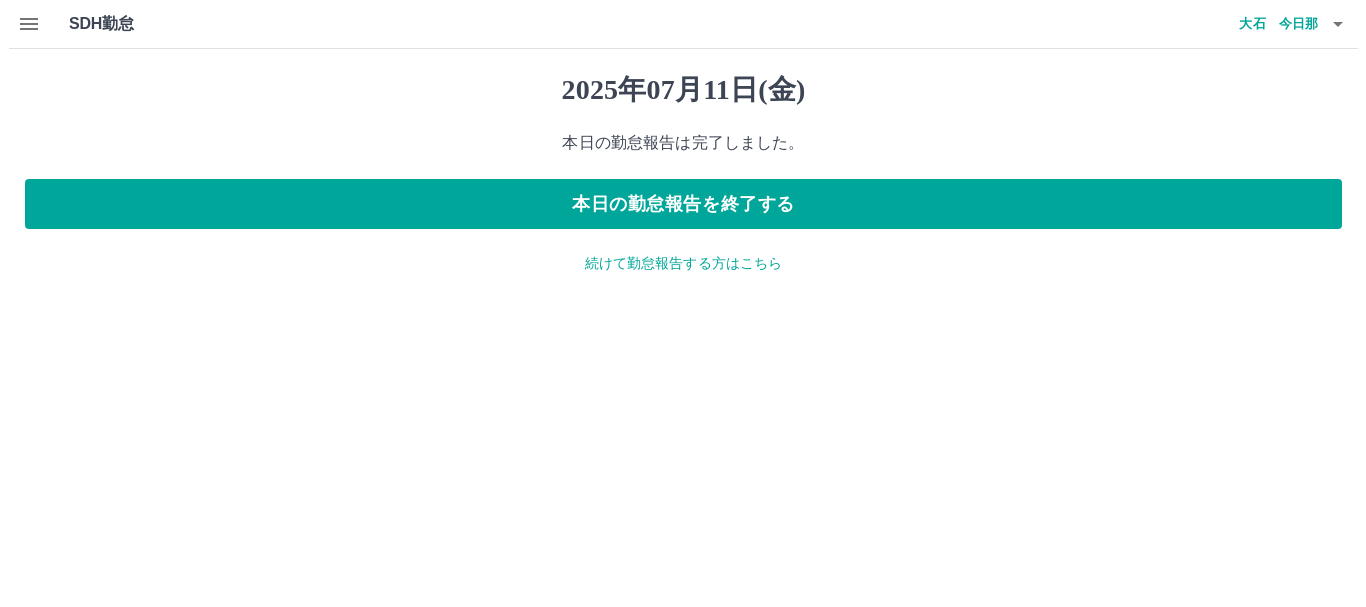 scroll, scrollTop: 0, scrollLeft: 0, axis: both 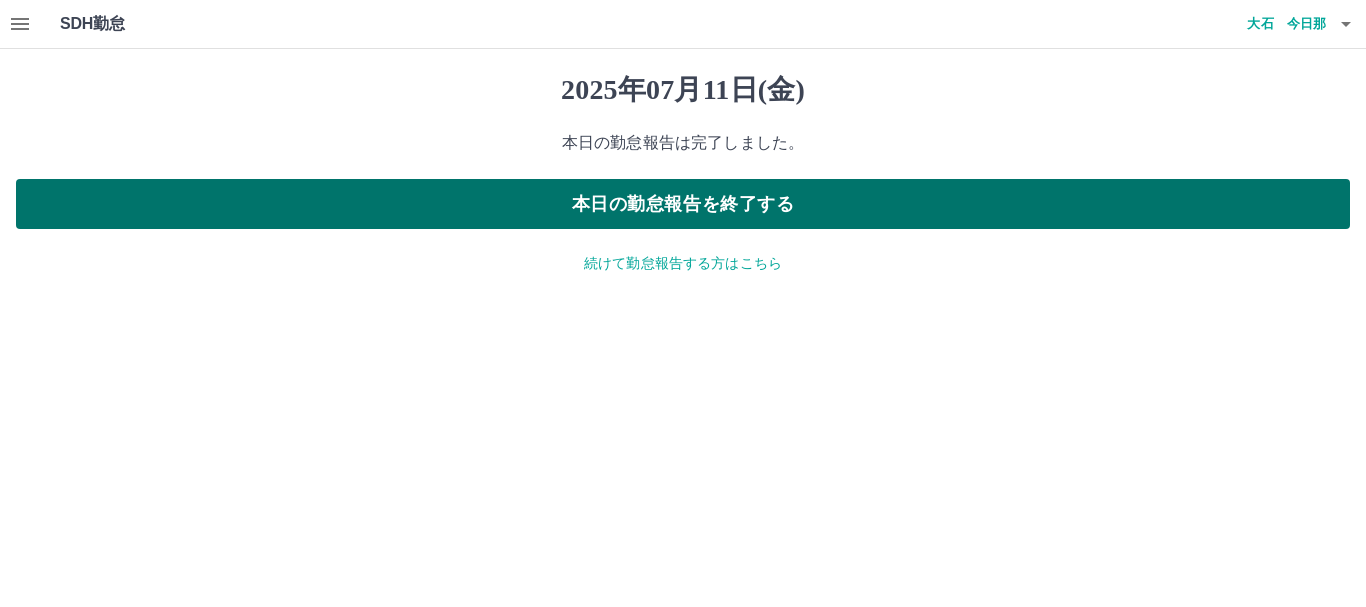 click on "本日の勤怠報告を終了する" at bounding box center (683, 204) 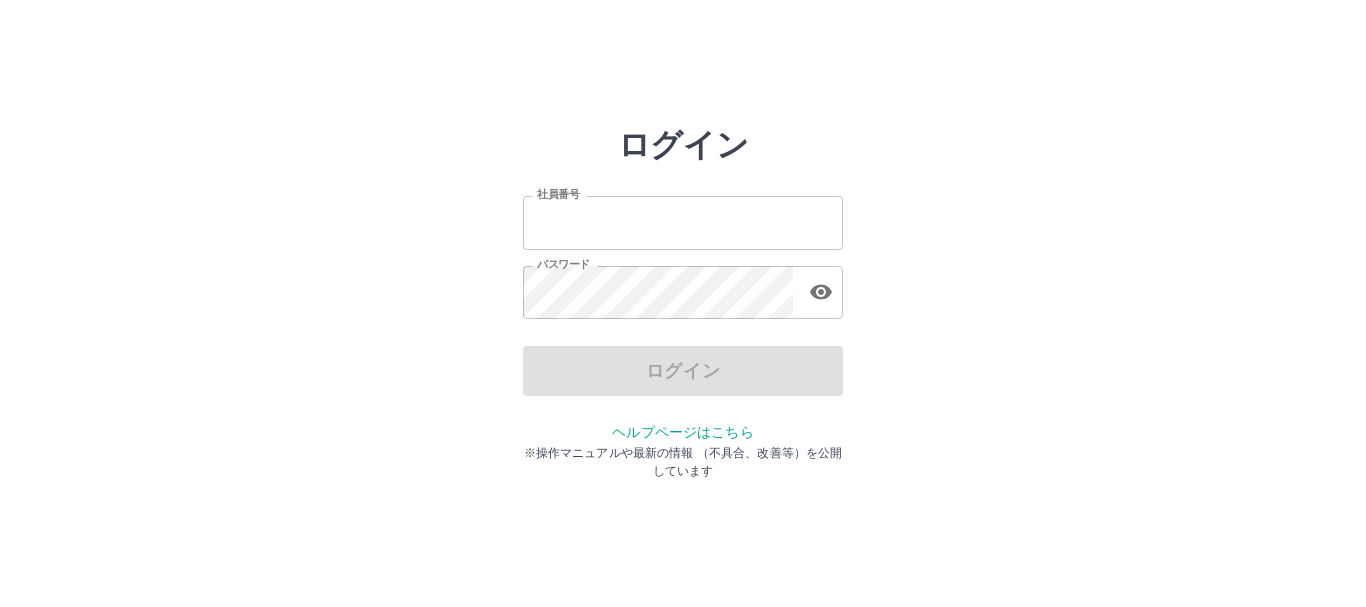 scroll, scrollTop: 0, scrollLeft: 0, axis: both 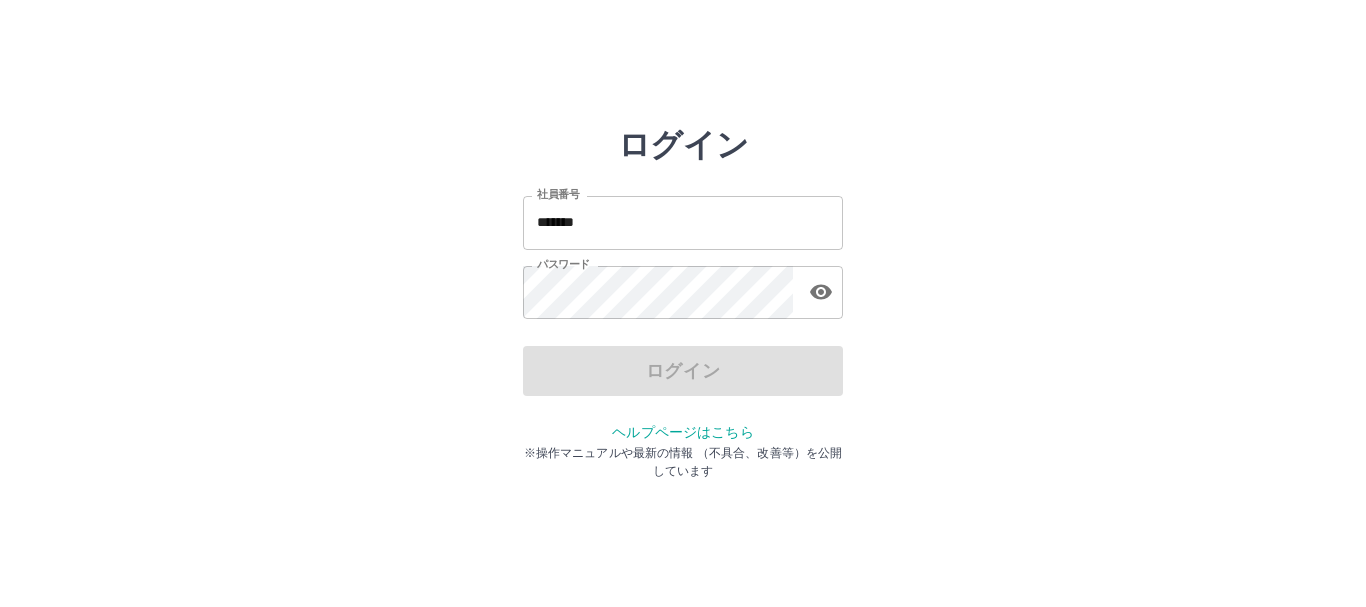 click on "*******" at bounding box center [683, 222] 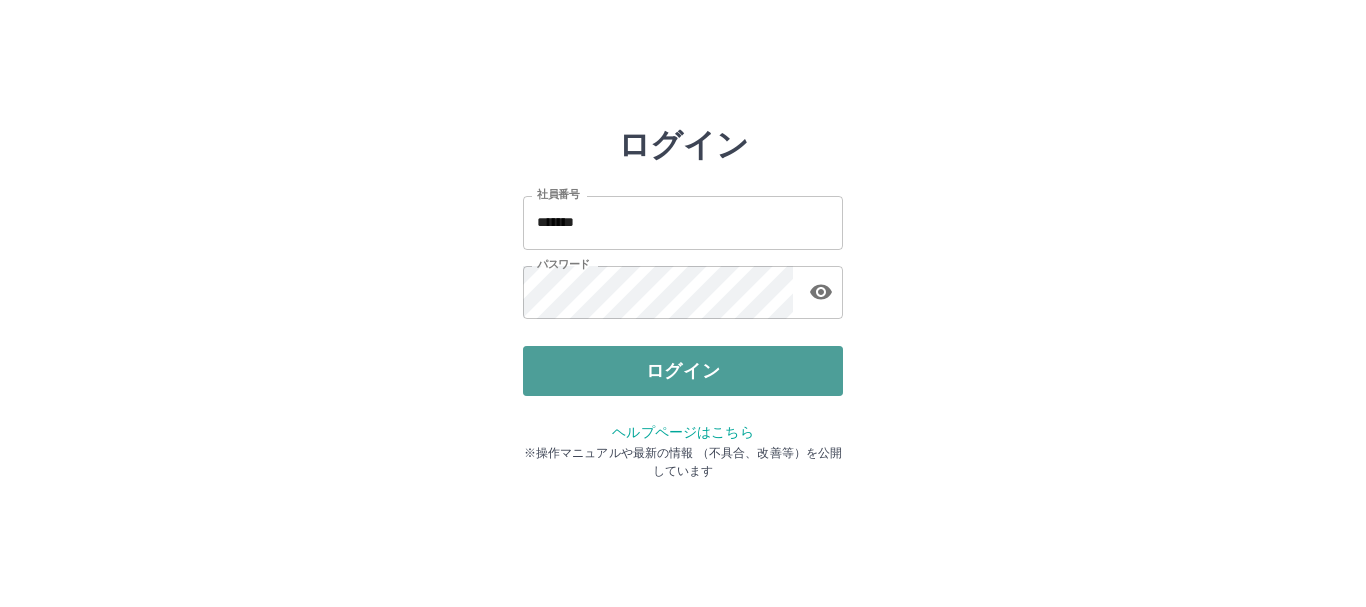 click on "ログイン" at bounding box center [683, 371] 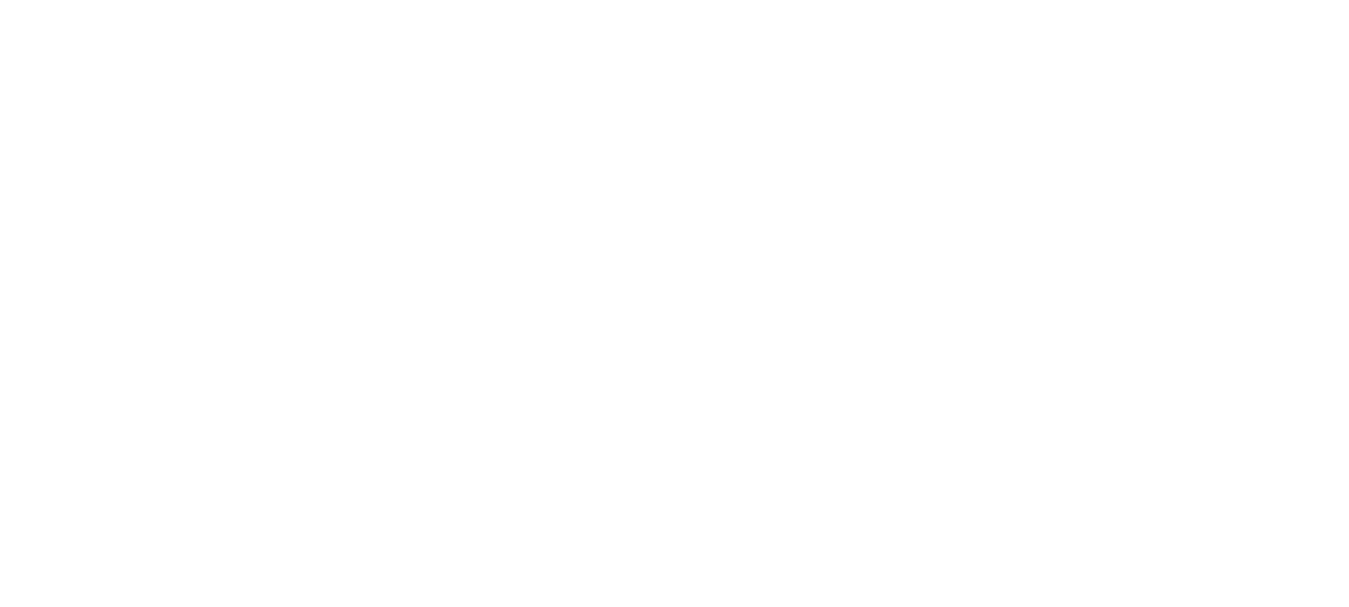 scroll, scrollTop: 0, scrollLeft: 0, axis: both 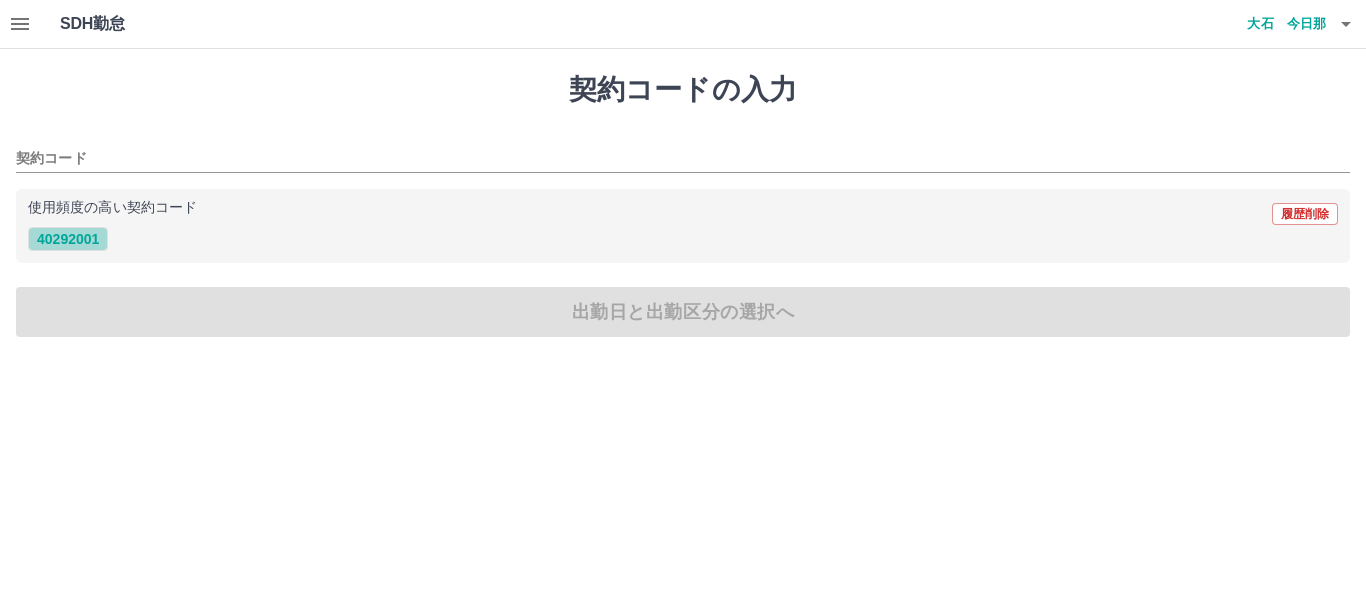 click on "40292001" at bounding box center (68, 239) 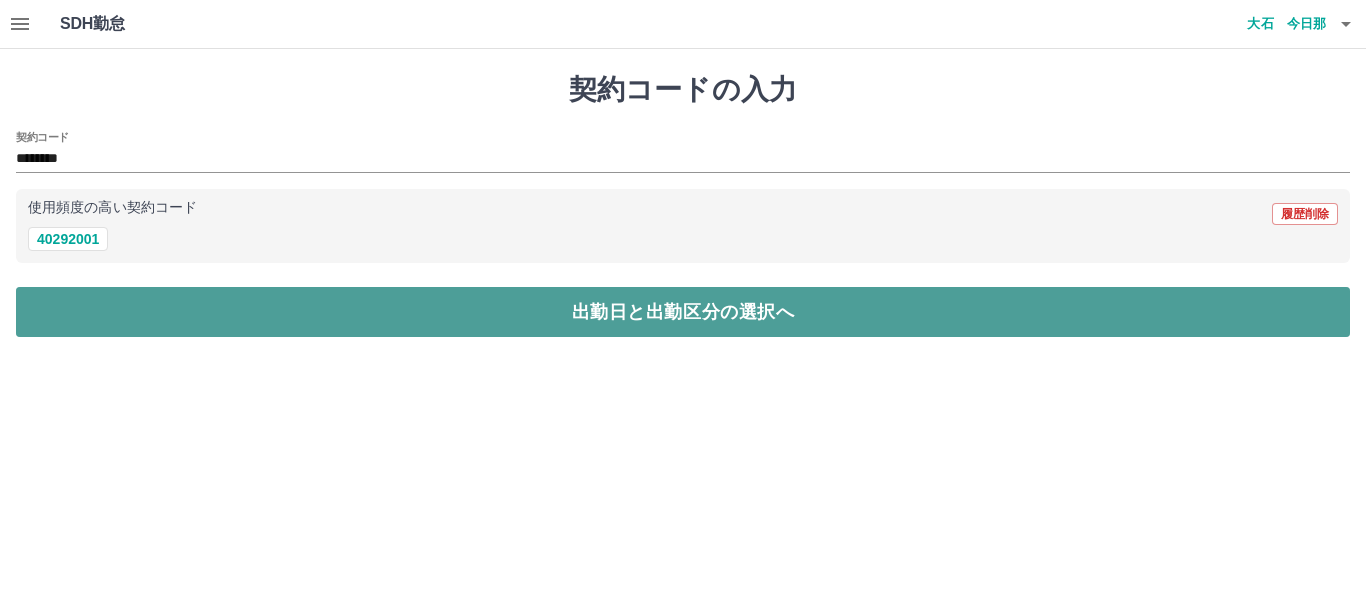 click on "出勤日と出勤区分の選択へ" at bounding box center (683, 312) 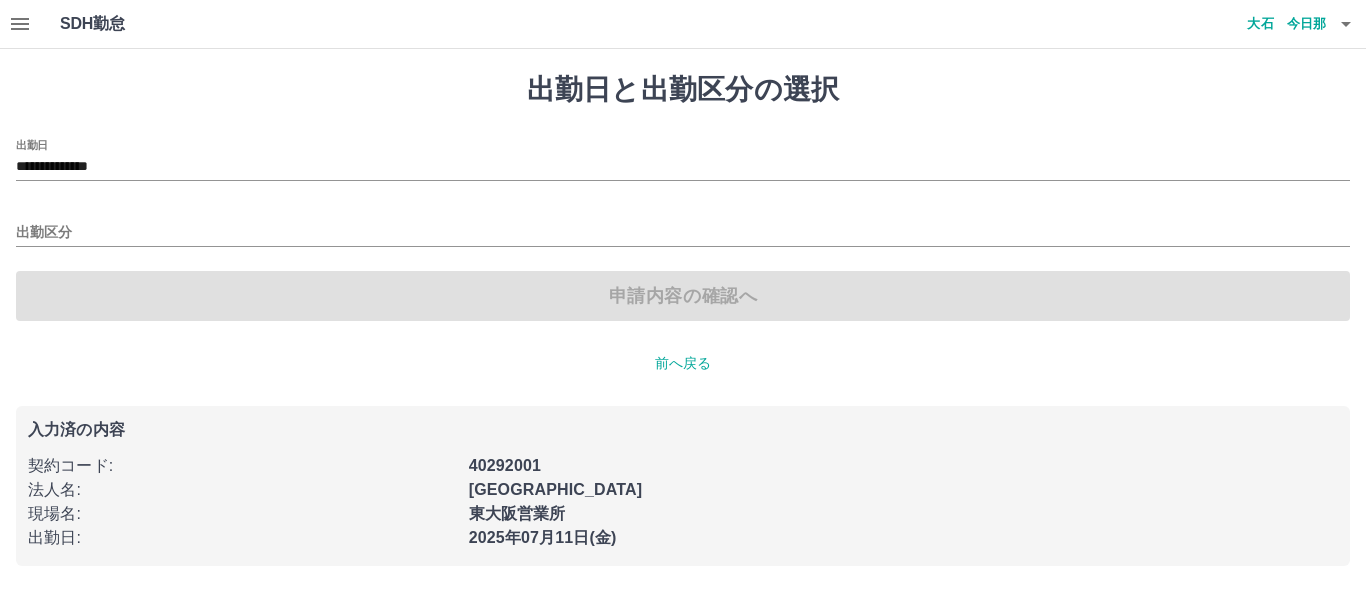 click 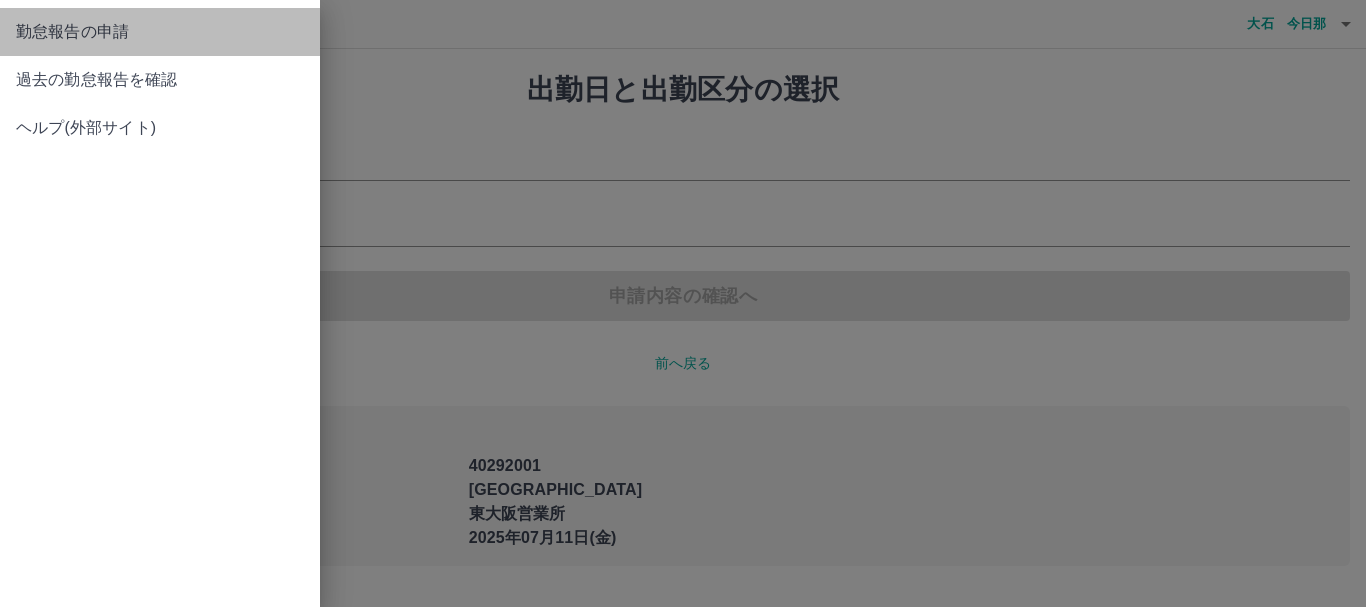 click on "勤怠報告の申請" at bounding box center (160, 32) 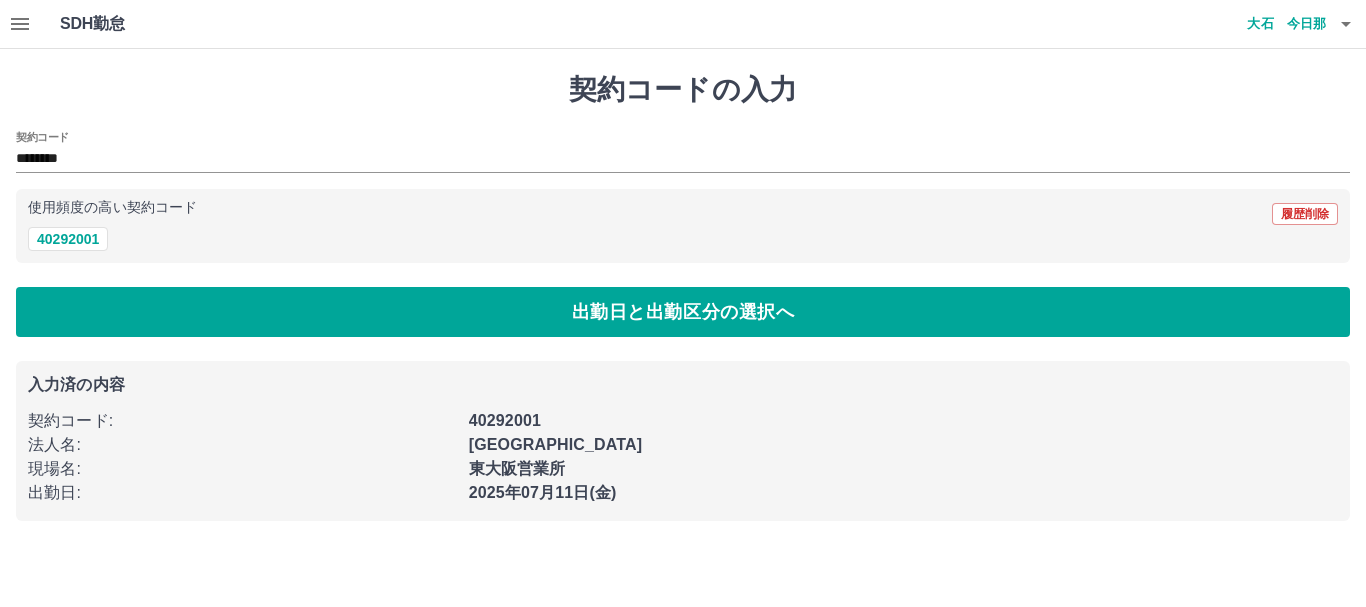 click at bounding box center (20, 24) 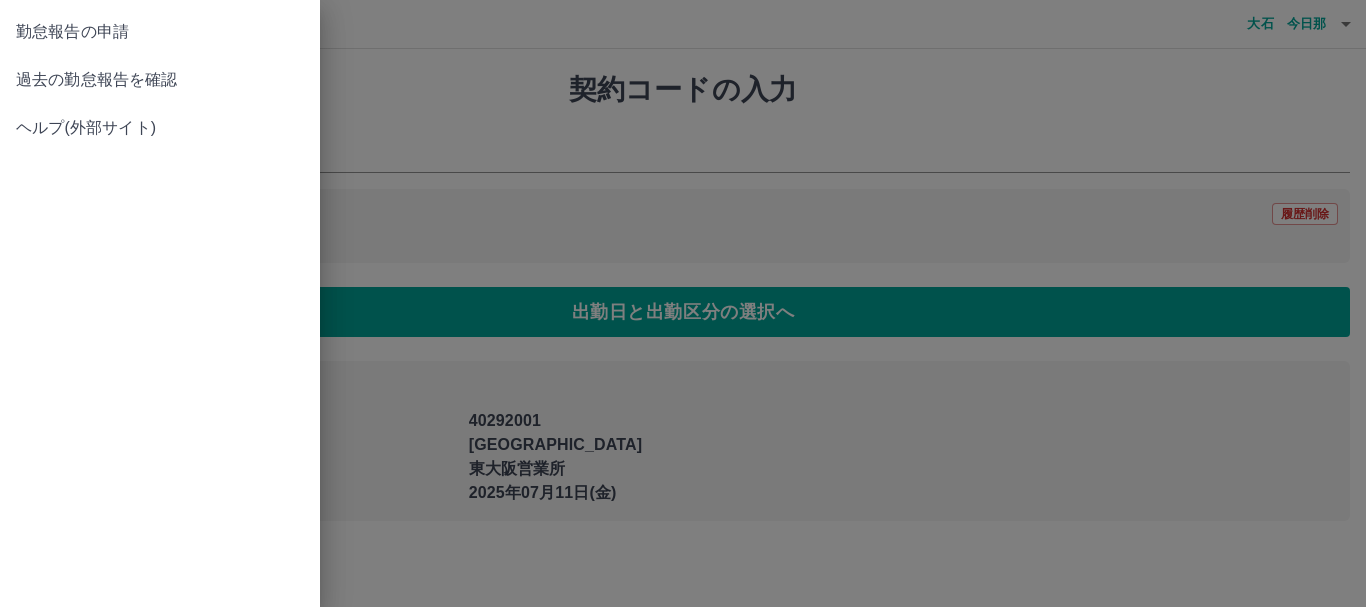 click on "過去の勤怠報告を確認" at bounding box center (160, 80) 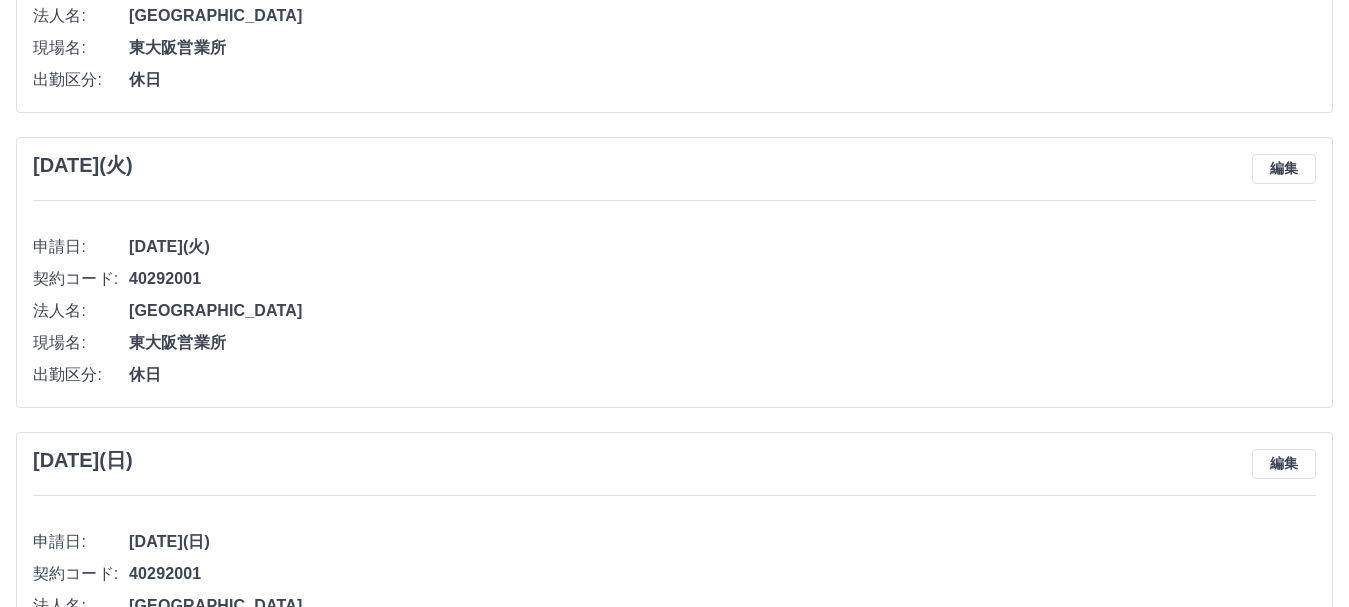 scroll, scrollTop: 5000, scrollLeft: 0, axis: vertical 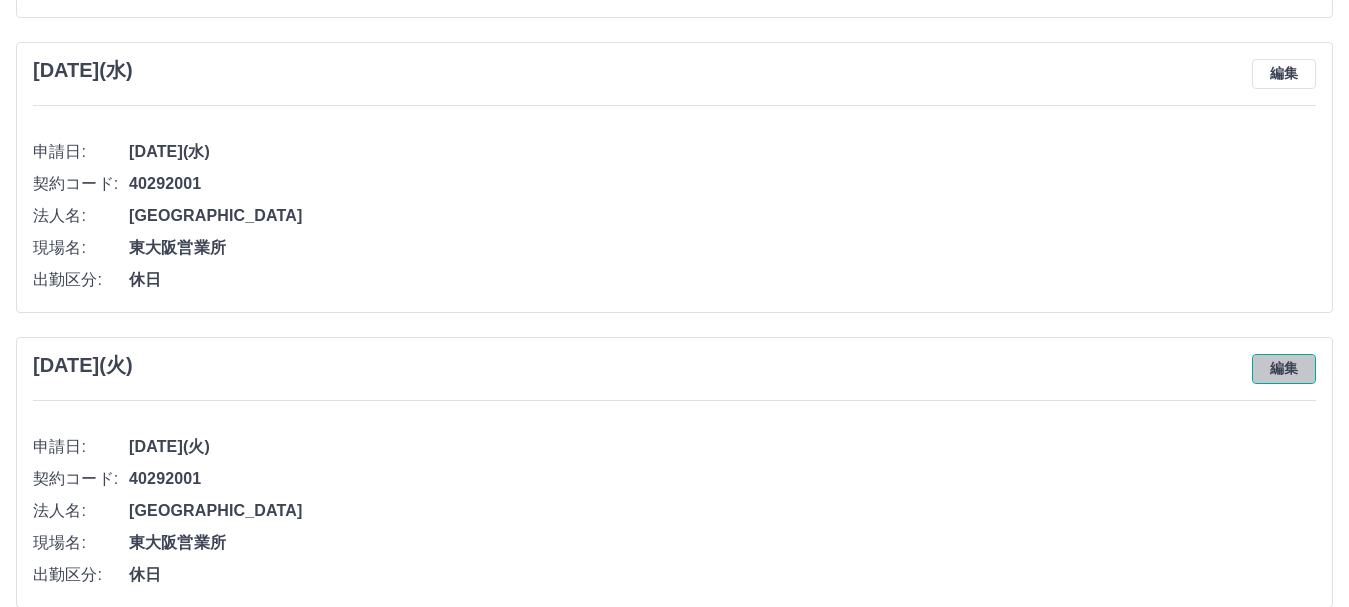 click on "編集" at bounding box center (1284, 369) 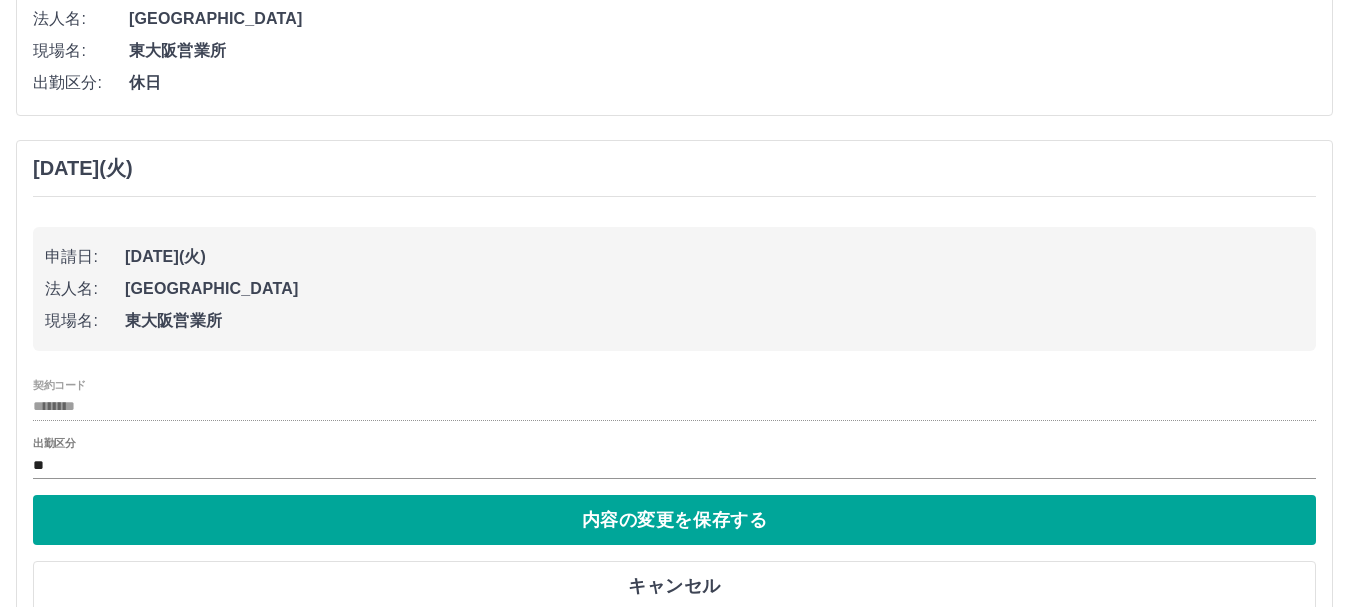 scroll, scrollTop: 5200, scrollLeft: 0, axis: vertical 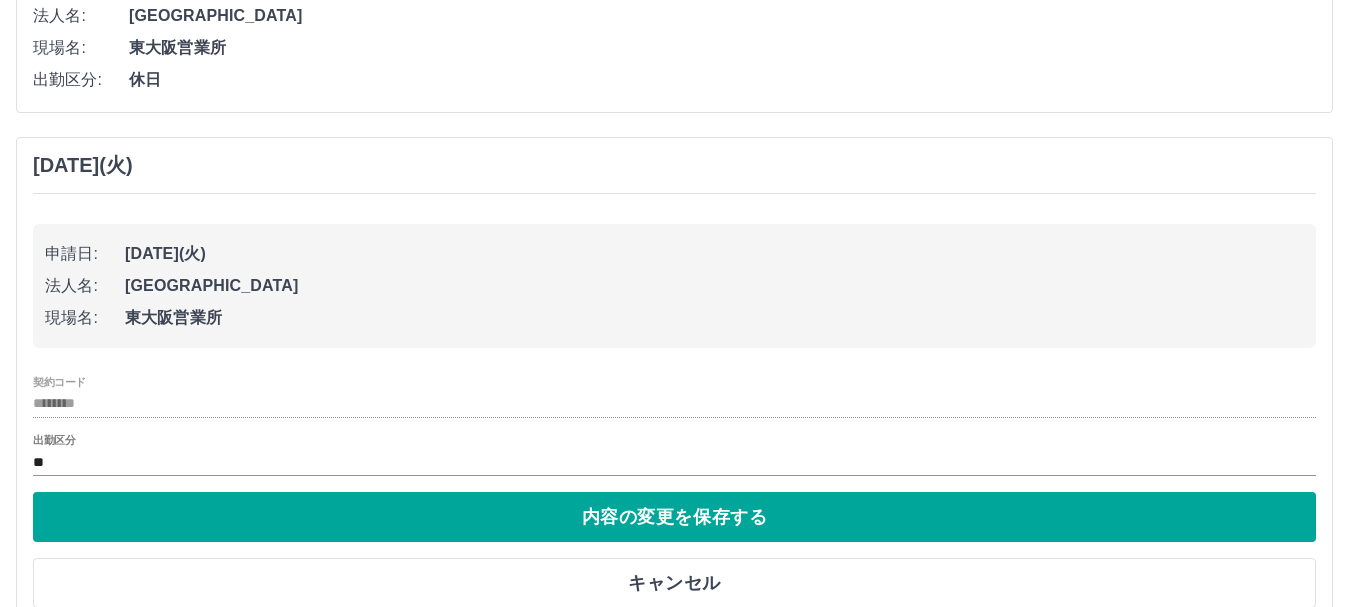 click on "[DATE](火)" at bounding box center [674, 165] 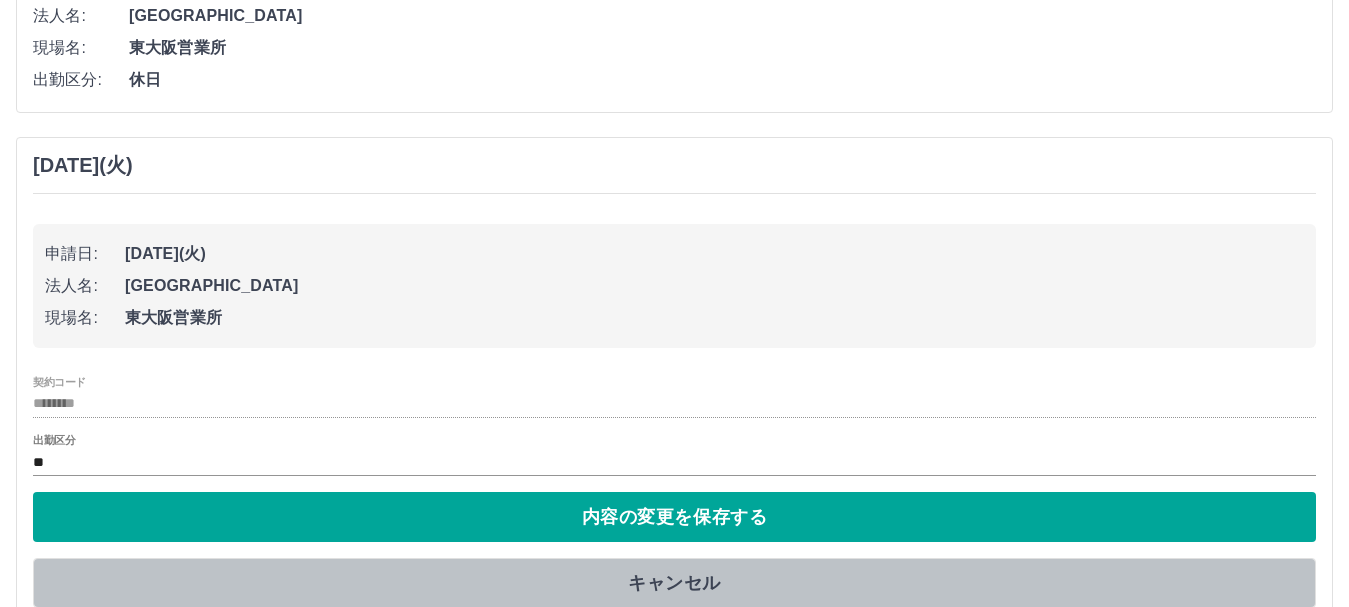 click on "キャンセル" at bounding box center [674, 583] 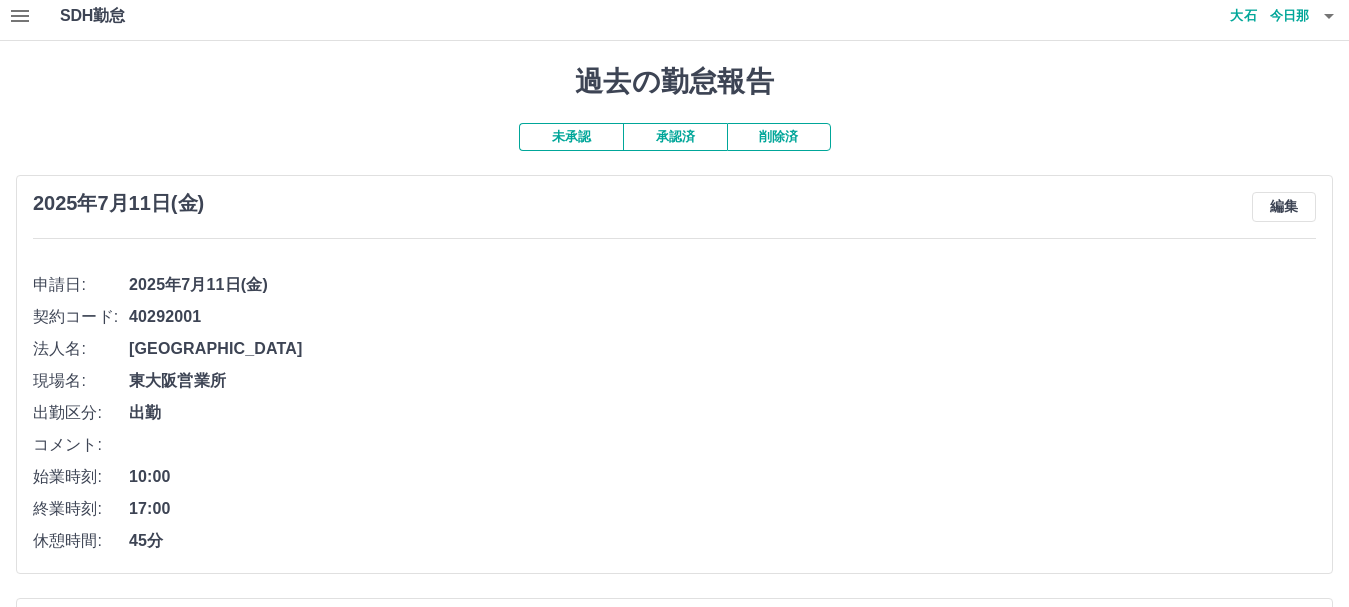 scroll, scrollTop: 0, scrollLeft: 0, axis: both 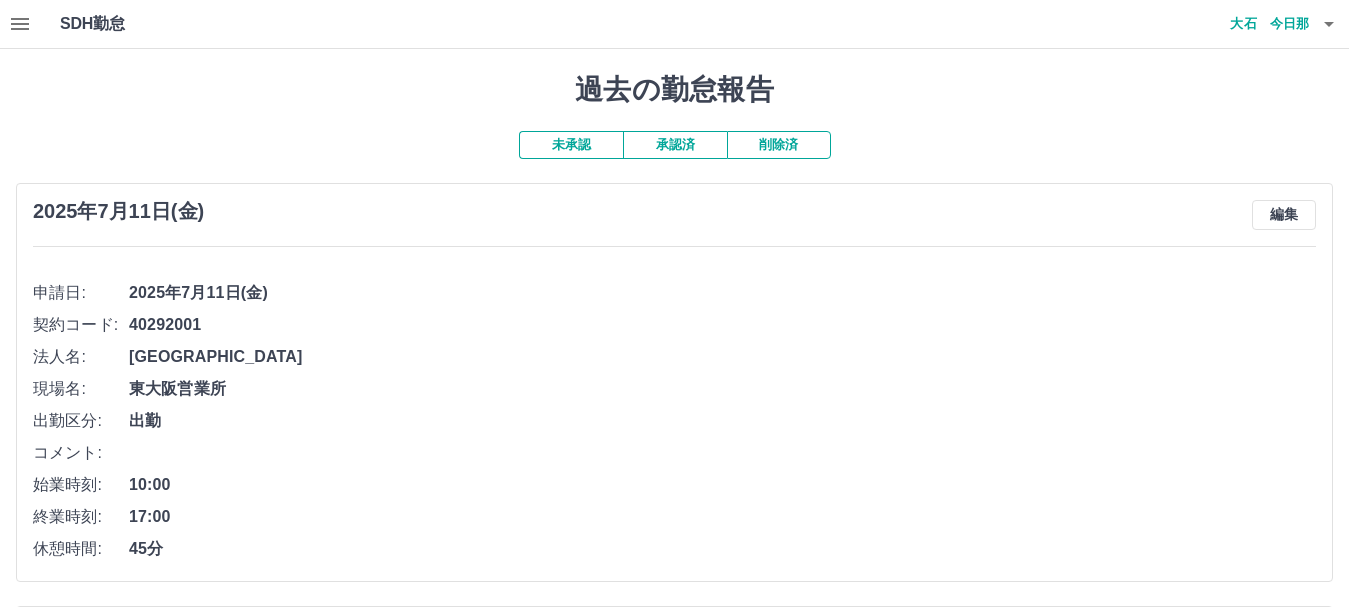 click on "削除済" at bounding box center (779, 145) 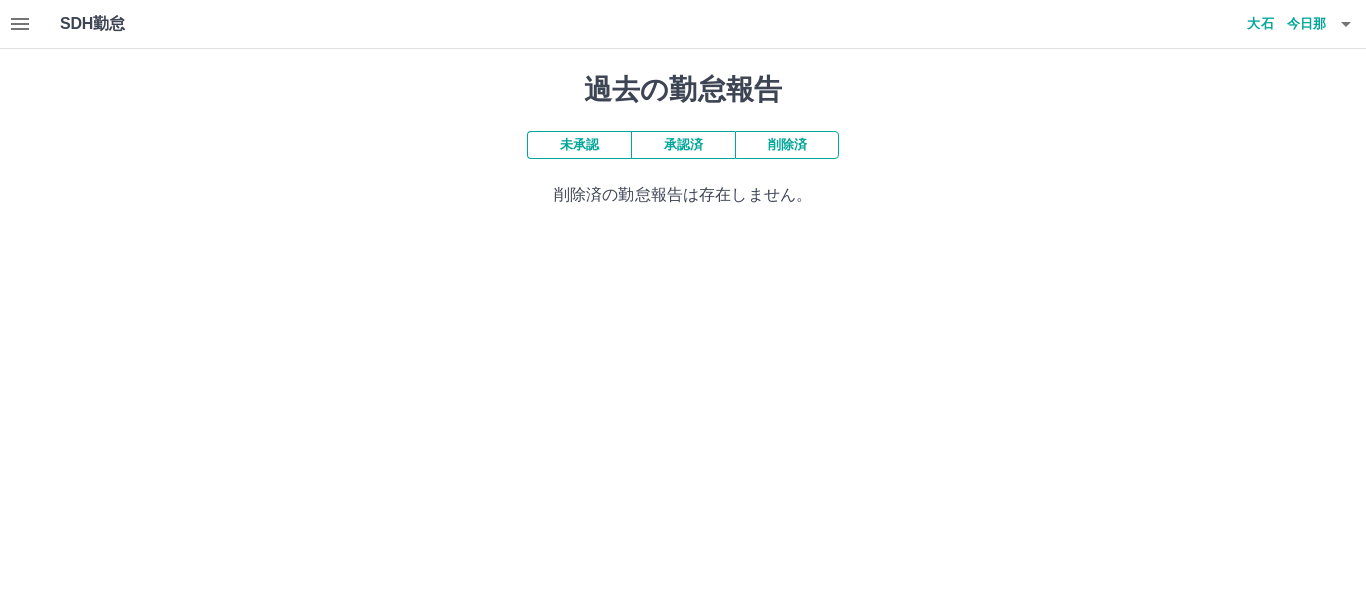 click on "承認済" at bounding box center [683, 145] 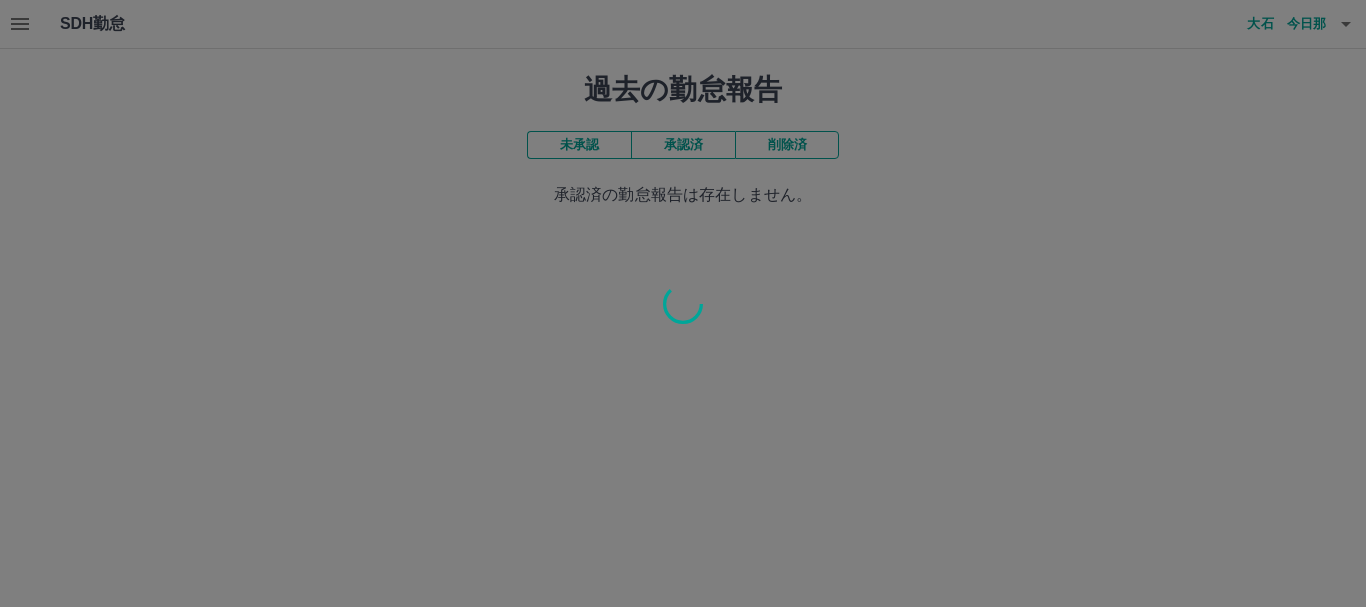 click at bounding box center (683, 303) 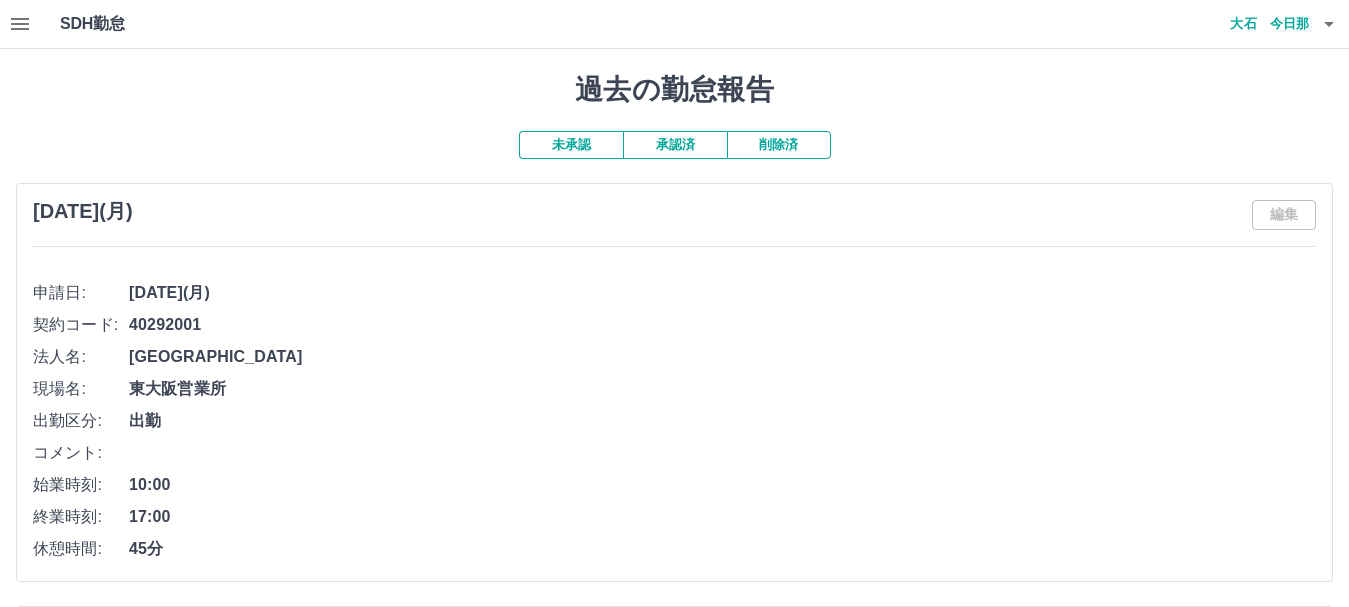 click on "承認済" at bounding box center [675, 145] 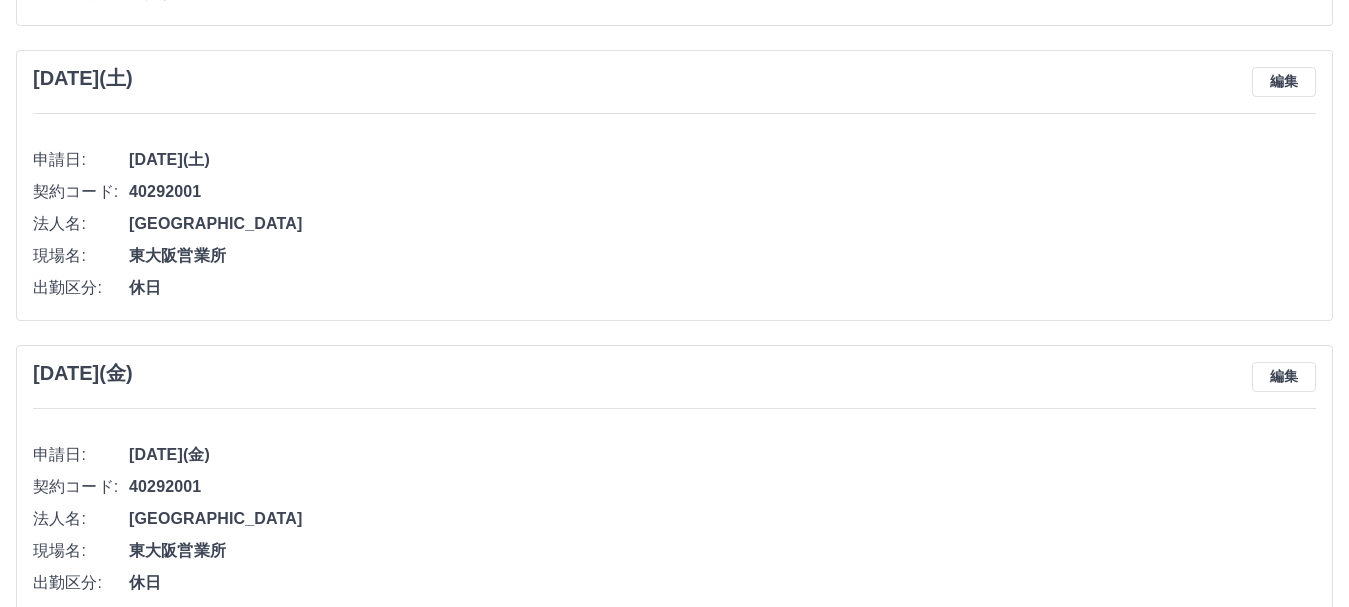scroll, scrollTop: 8051, scrollLeft: 0, axis: vertical 